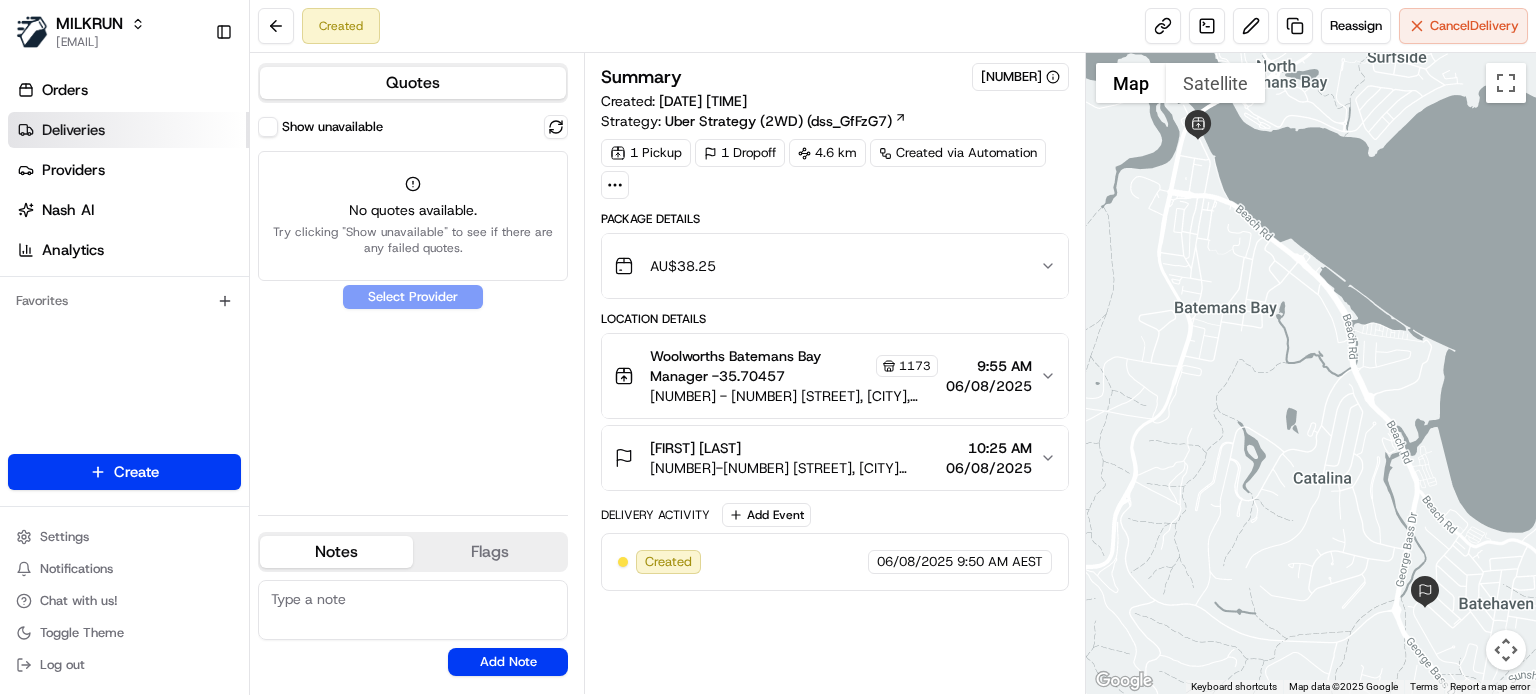 scroll, scrollTop: 0, scrollLeft: 0, axis: both 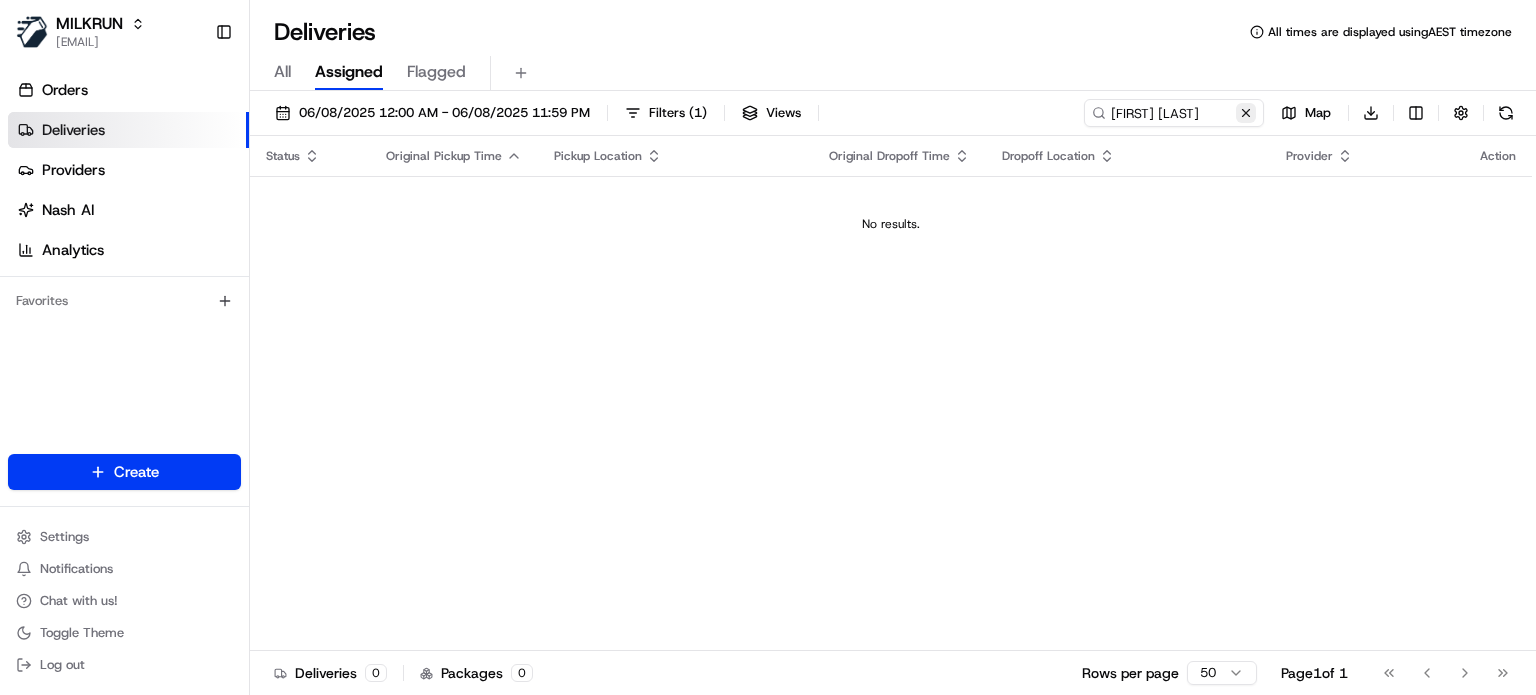 click at bounding box center (1246, 113) 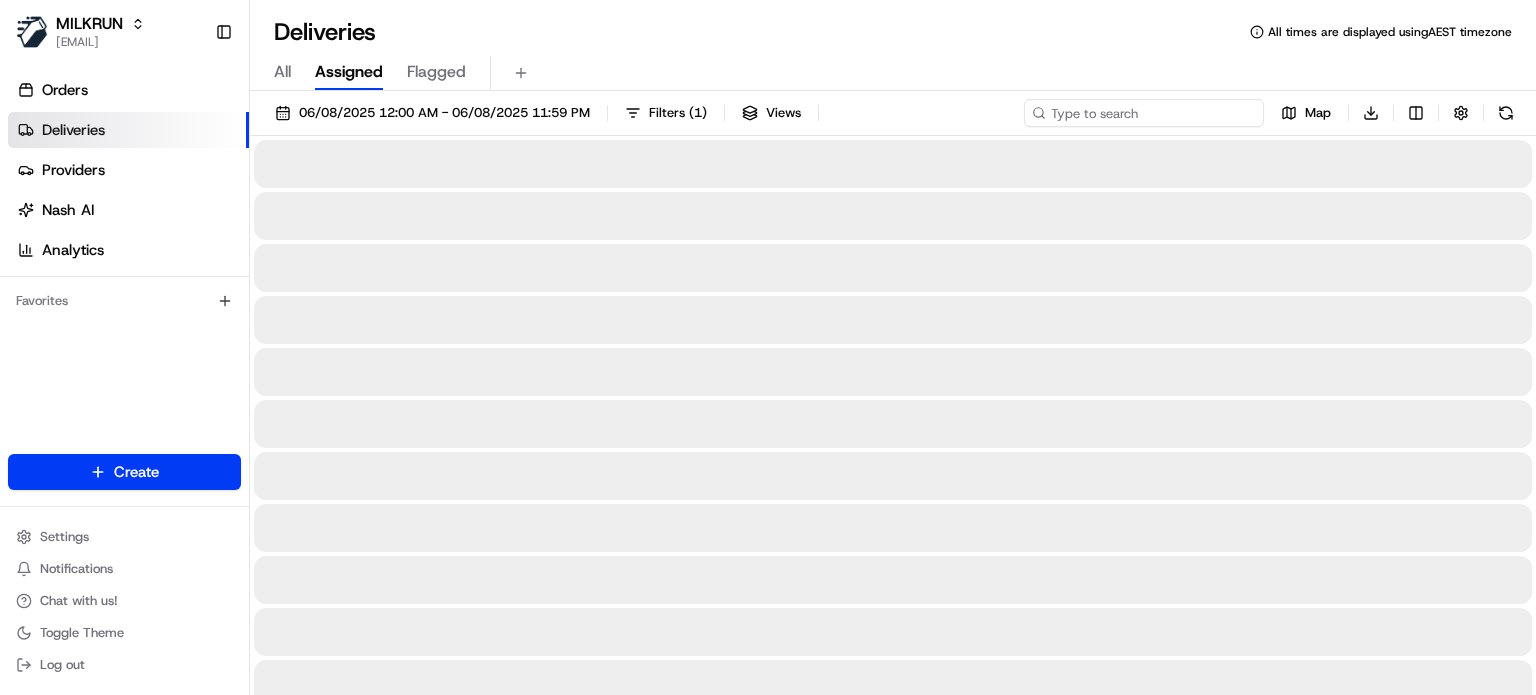 click at bounding box center [1144, 113] 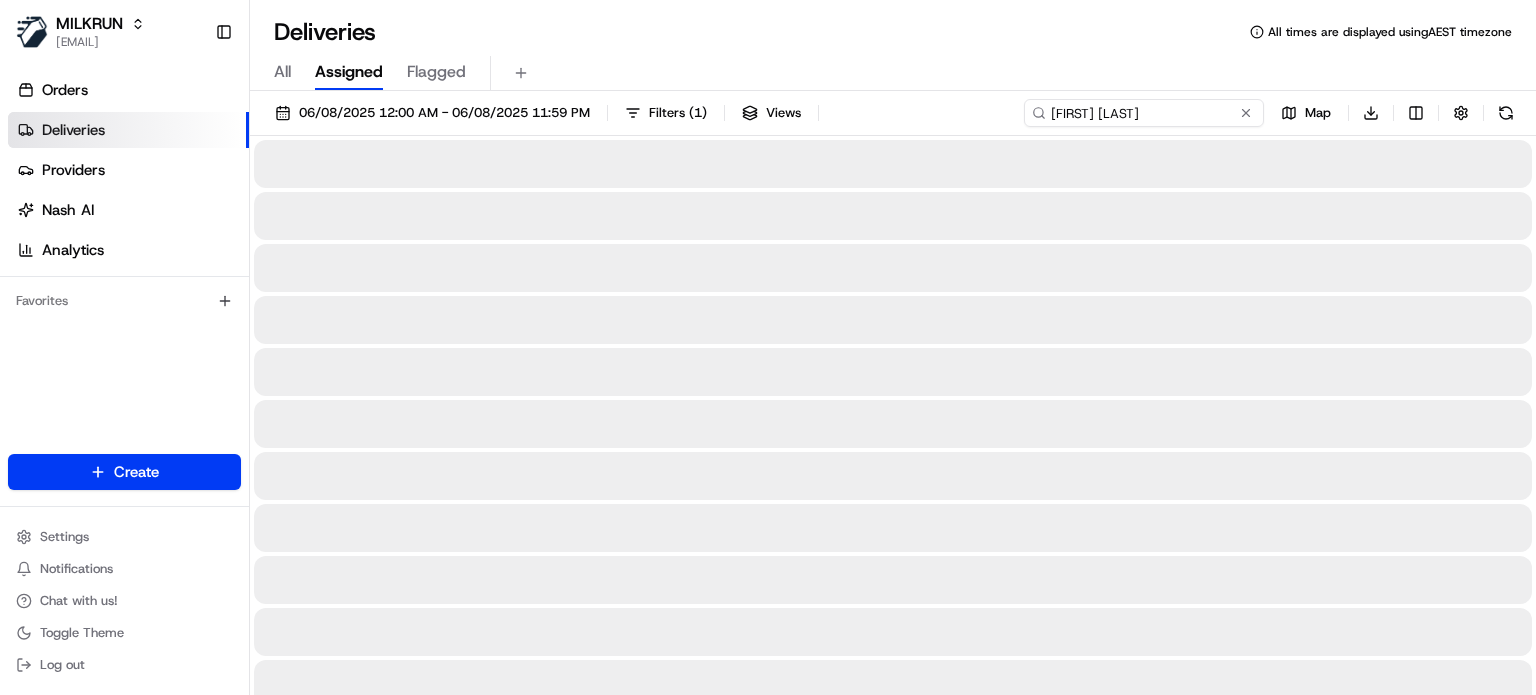 type on "Stephanie Gartrell" 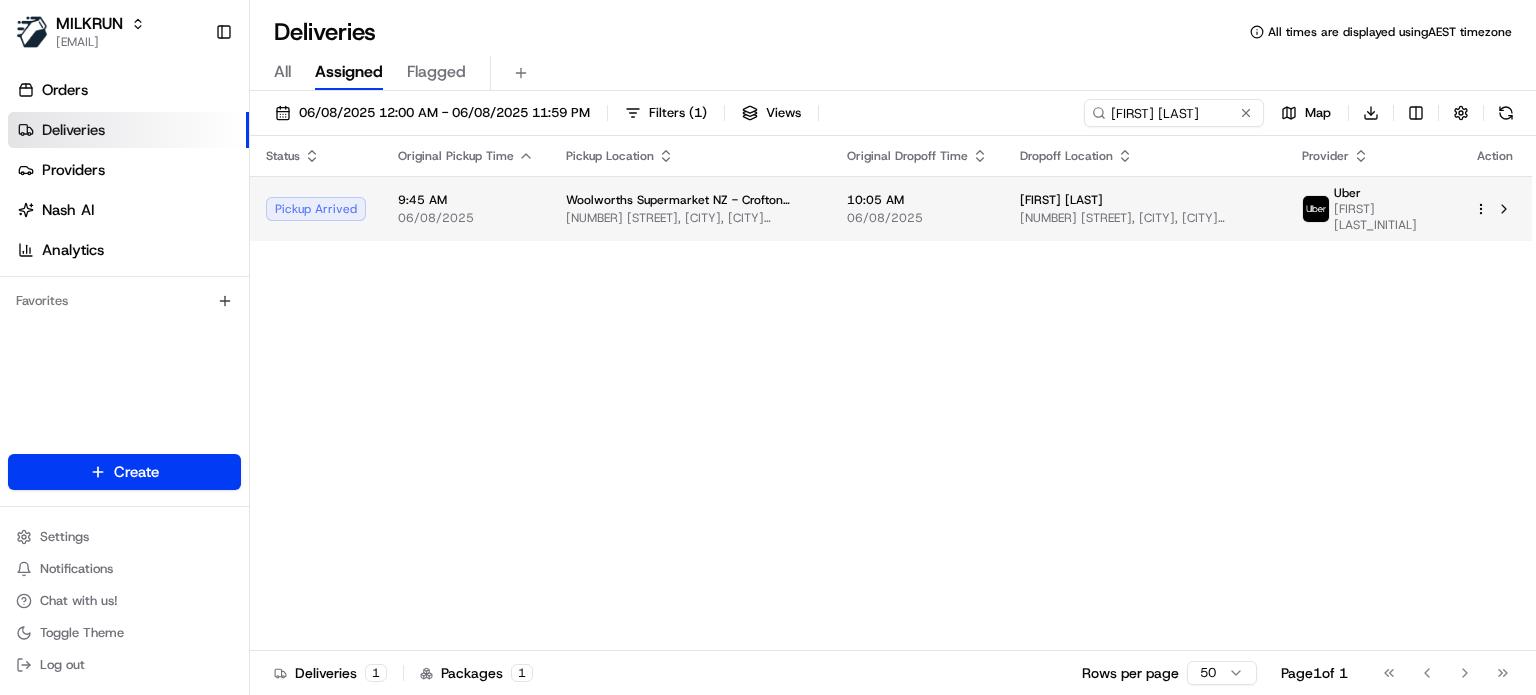 click on "Stephanie Gartrell 4 Martha Place, Crofton Downs, Wellington 6035, NZ" at bounding box center (1145, 208) 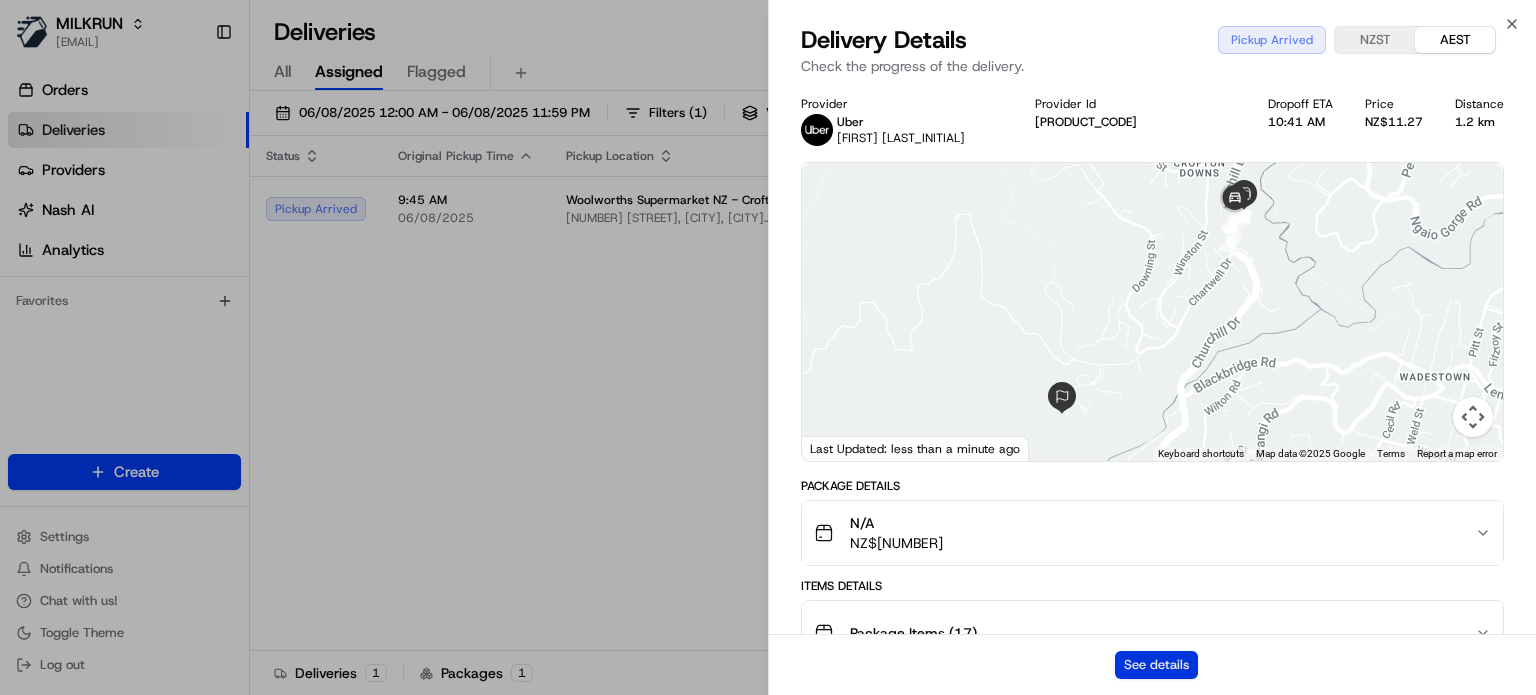 click on "See details" at bounding box center [1156, 665] 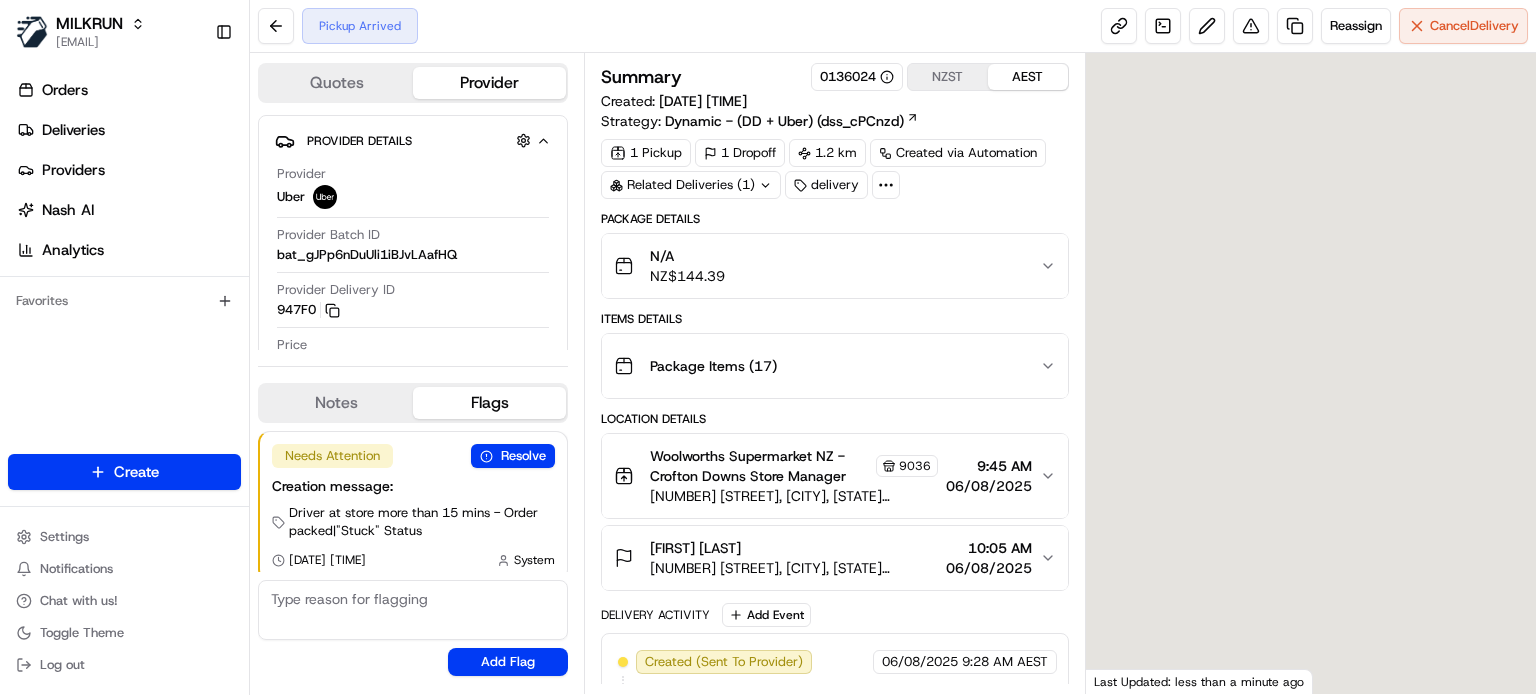 scroll, scrollTop: 0, scrollLeft: 0, axis: both 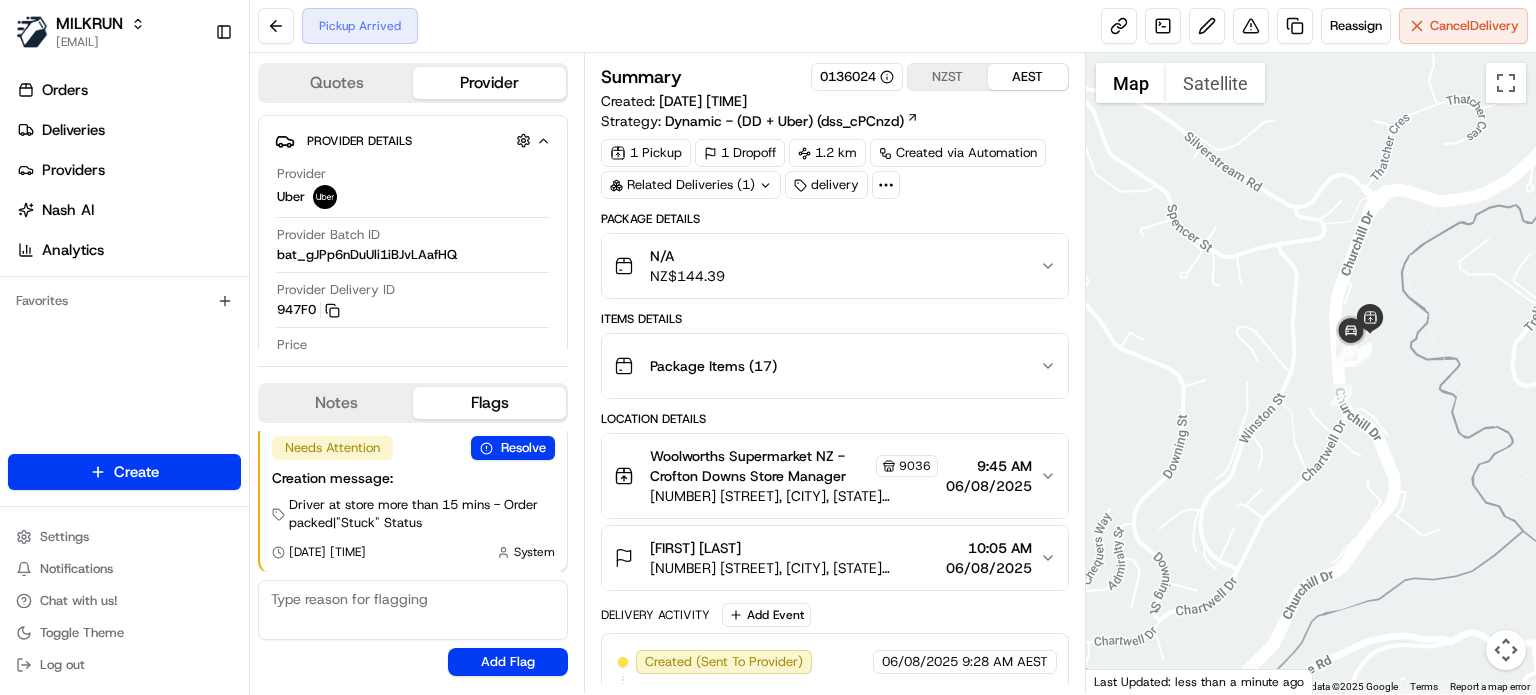 drag, startPoint x: 1515, startPoint y: 186, endPoint x: 1388, endPoint y: 361, distance: 216.22673 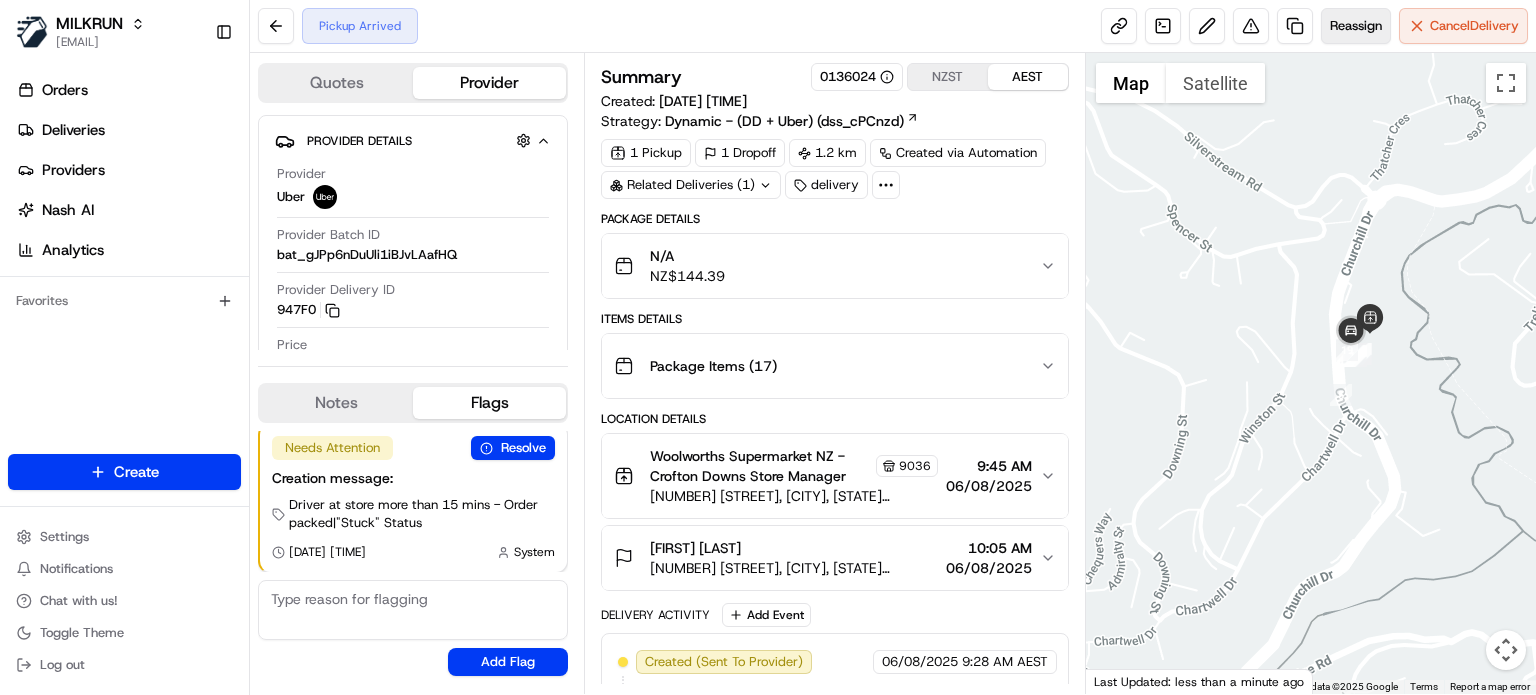 click on "Reassign" at bounding box center (1356, 26) 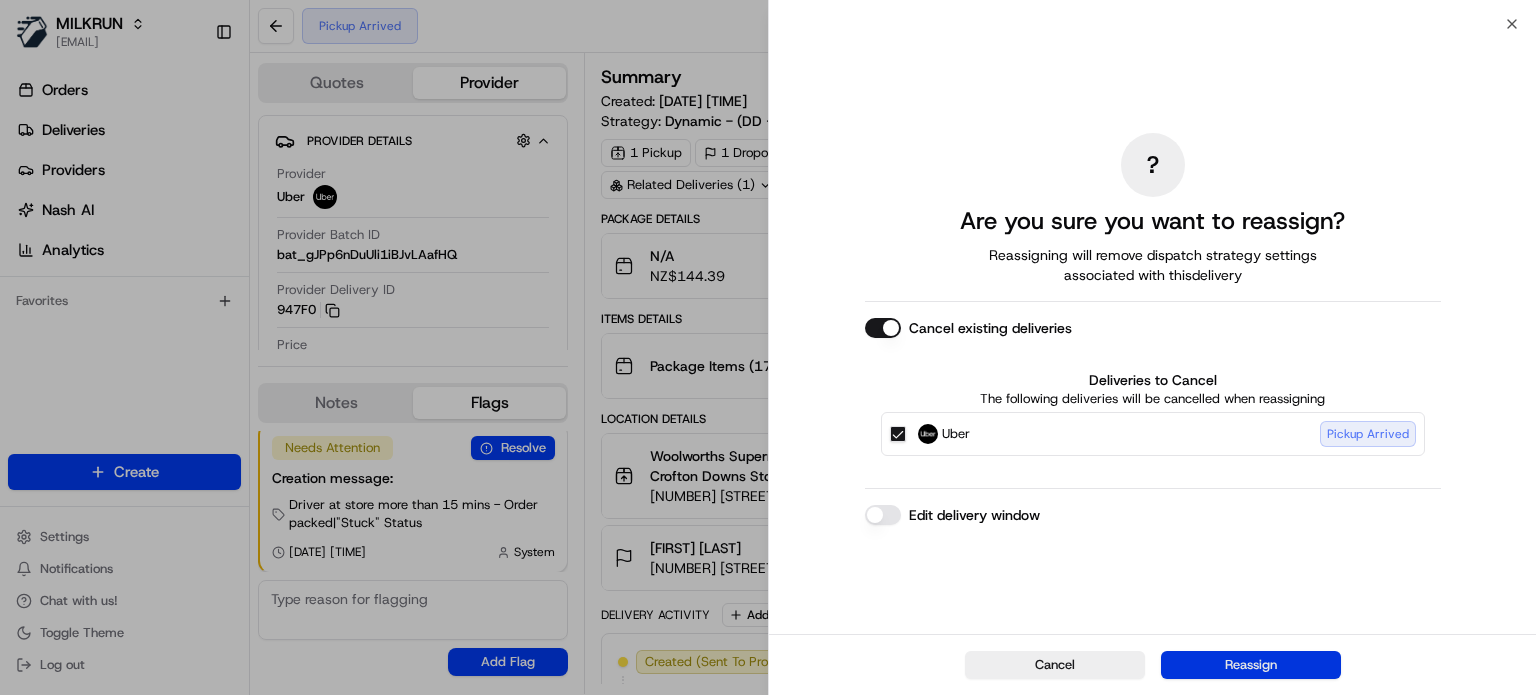 click on "Reassign" at bounding box center [1251, 665] 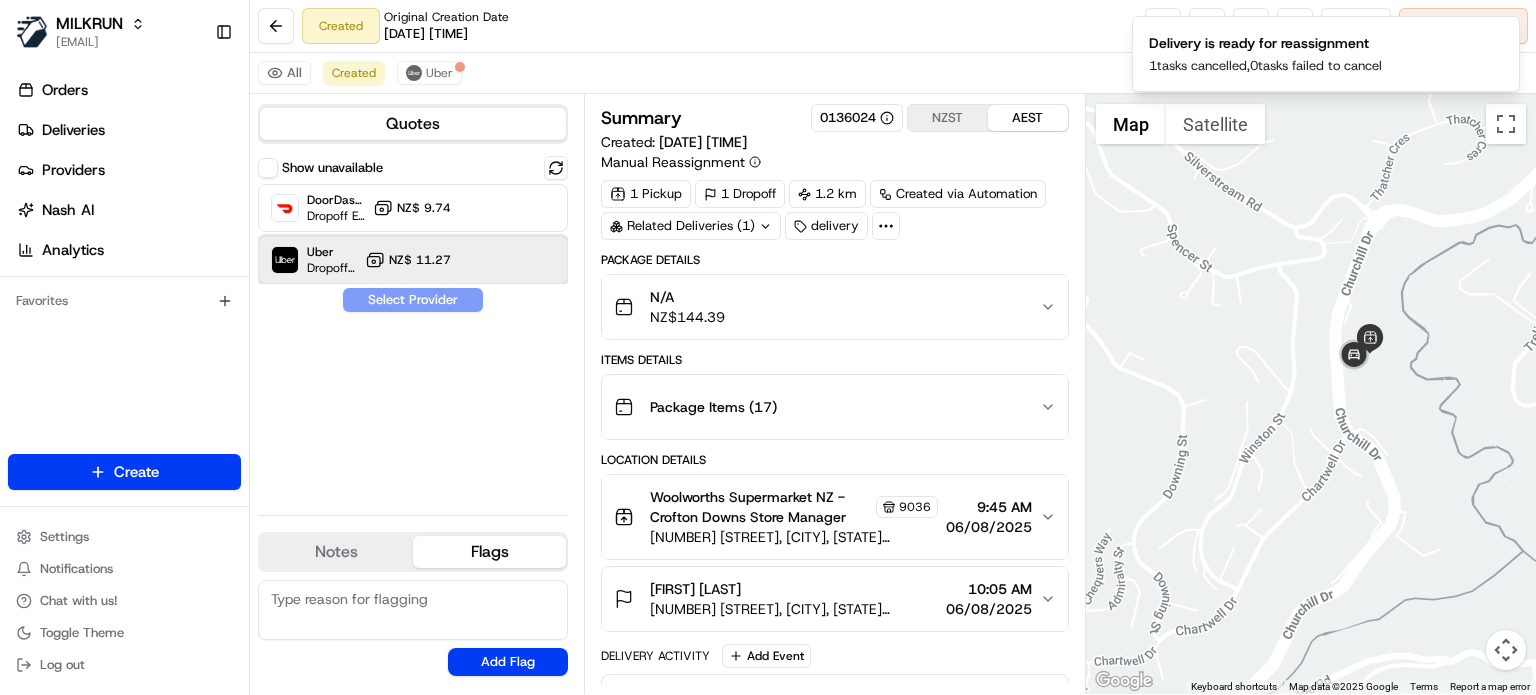 click on "Uber Dropoff ETA   19 minutes NZ$   11.27" at bounding box center (413, 260) 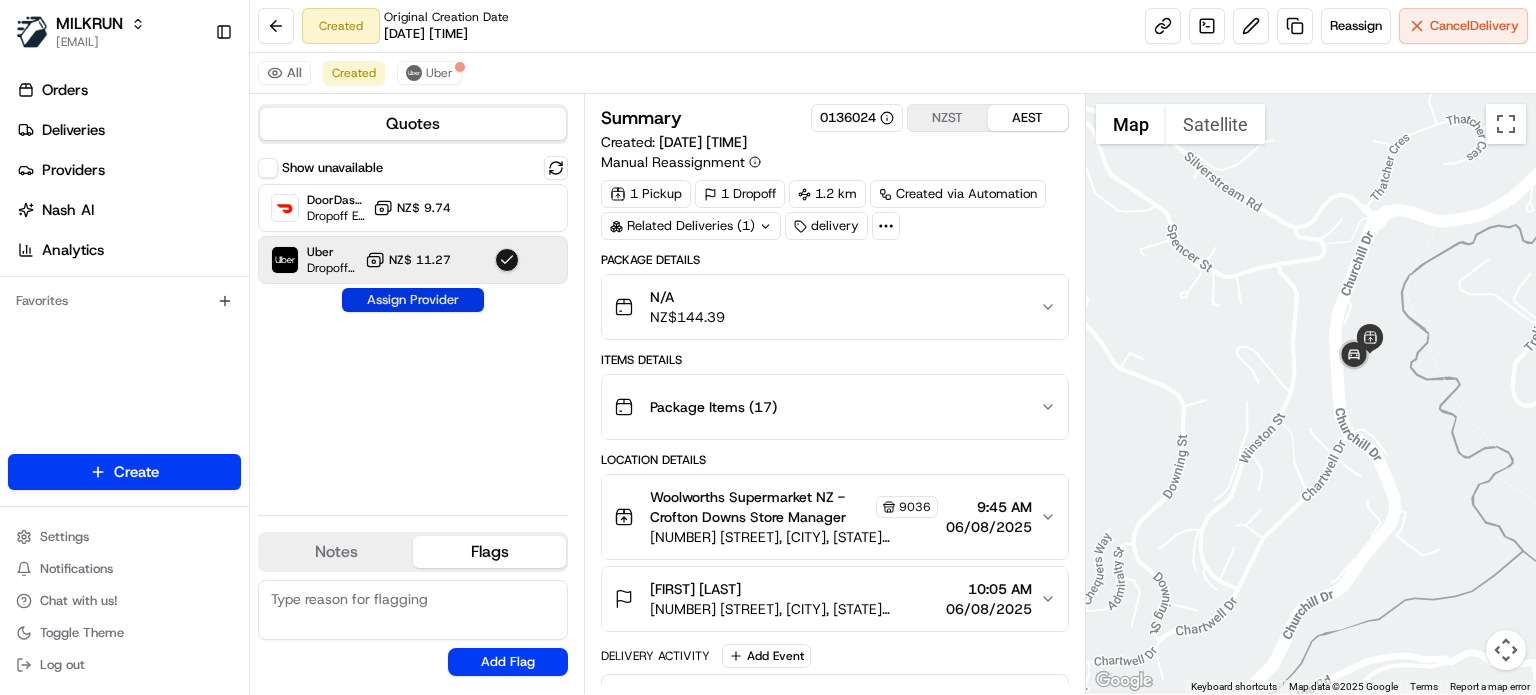click on "Assign Provider" at bounding box center (413, 300) 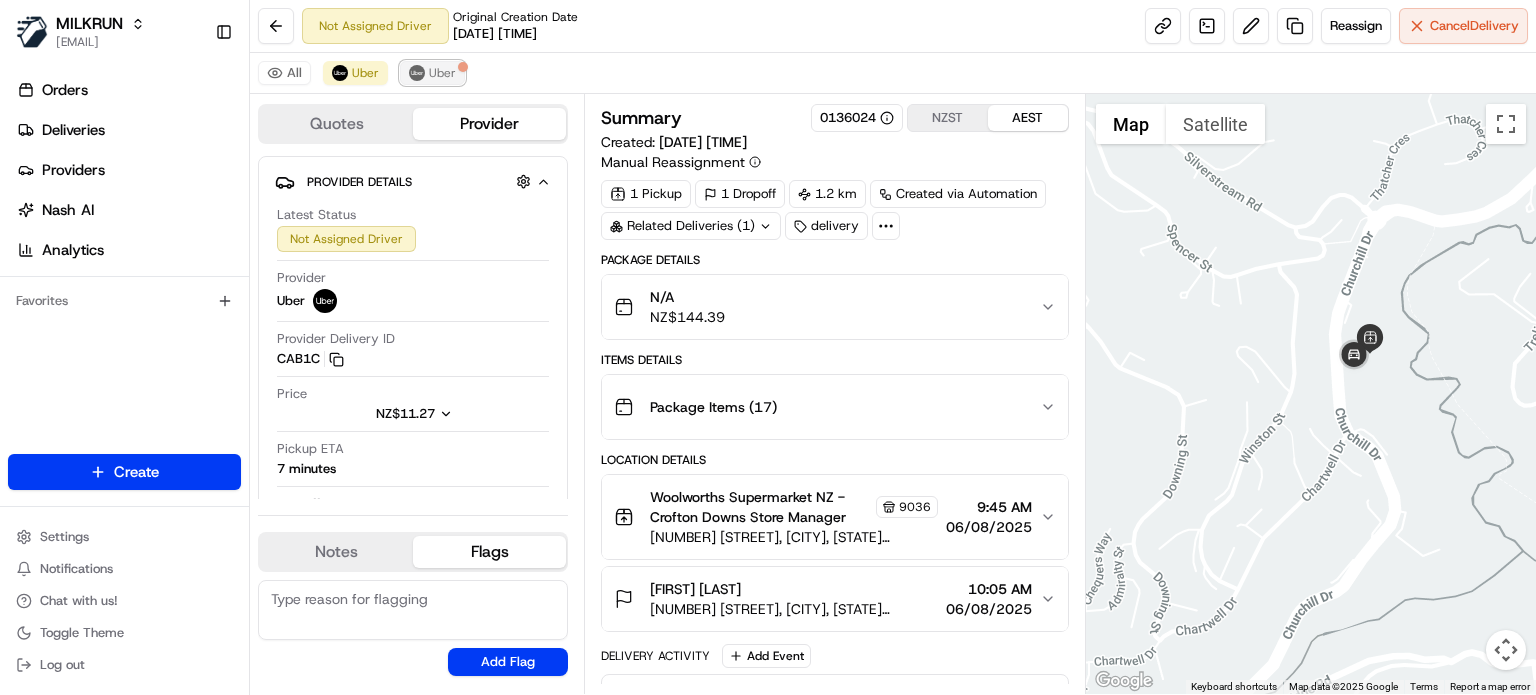 click on "Uber" at bounding box center [442, 73] 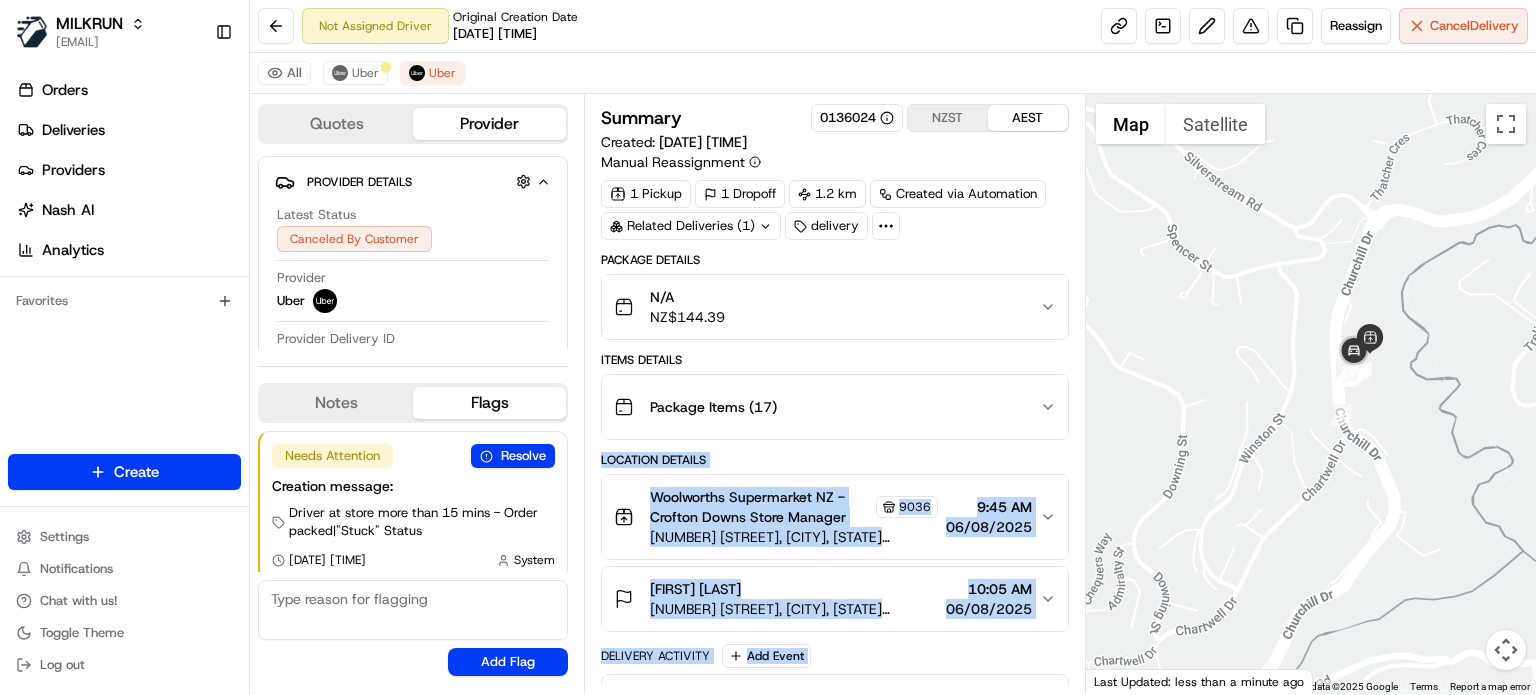 scroll, scrollTop: 378, scrollLeft: 0, axis: vertical 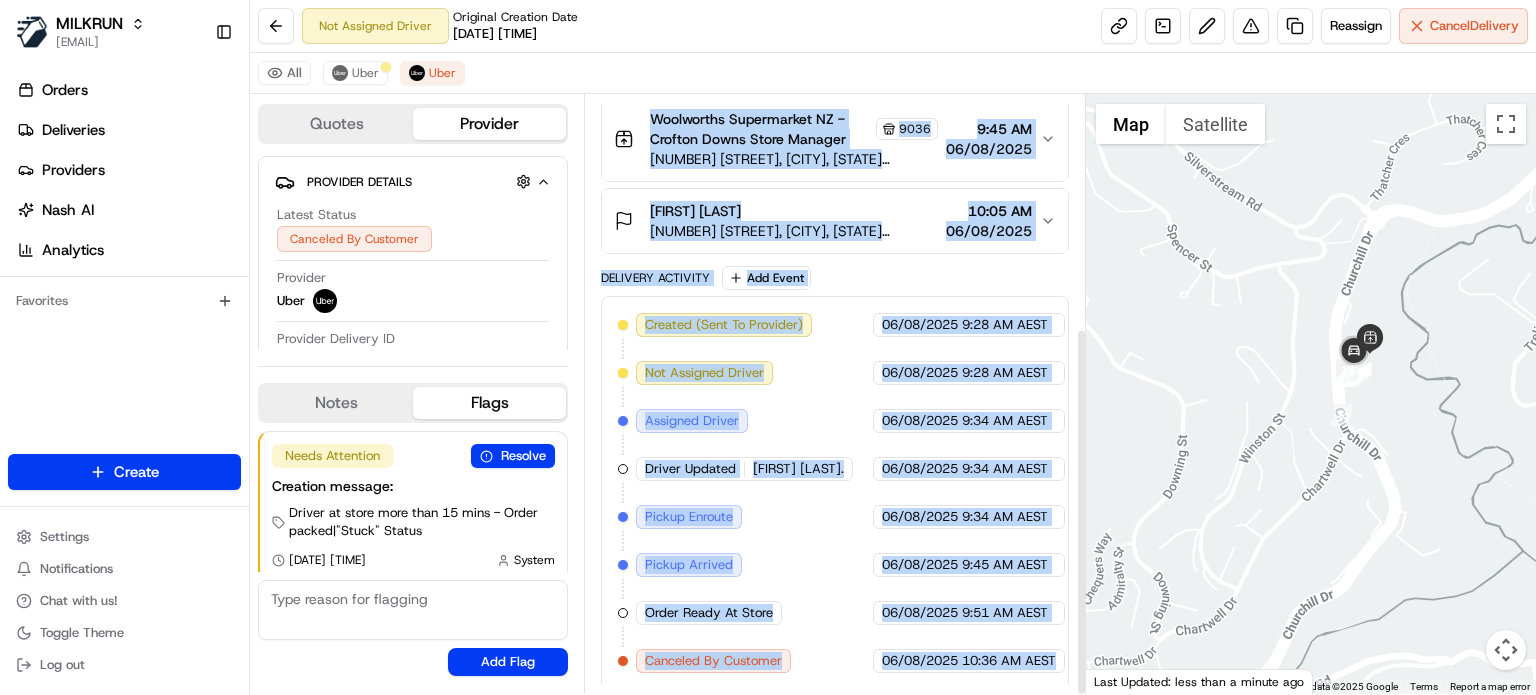 drag, startPoint x: 1056, startPoint y: 370, endPoint x: 1012, endPoint y: 704, distance: 336.88574 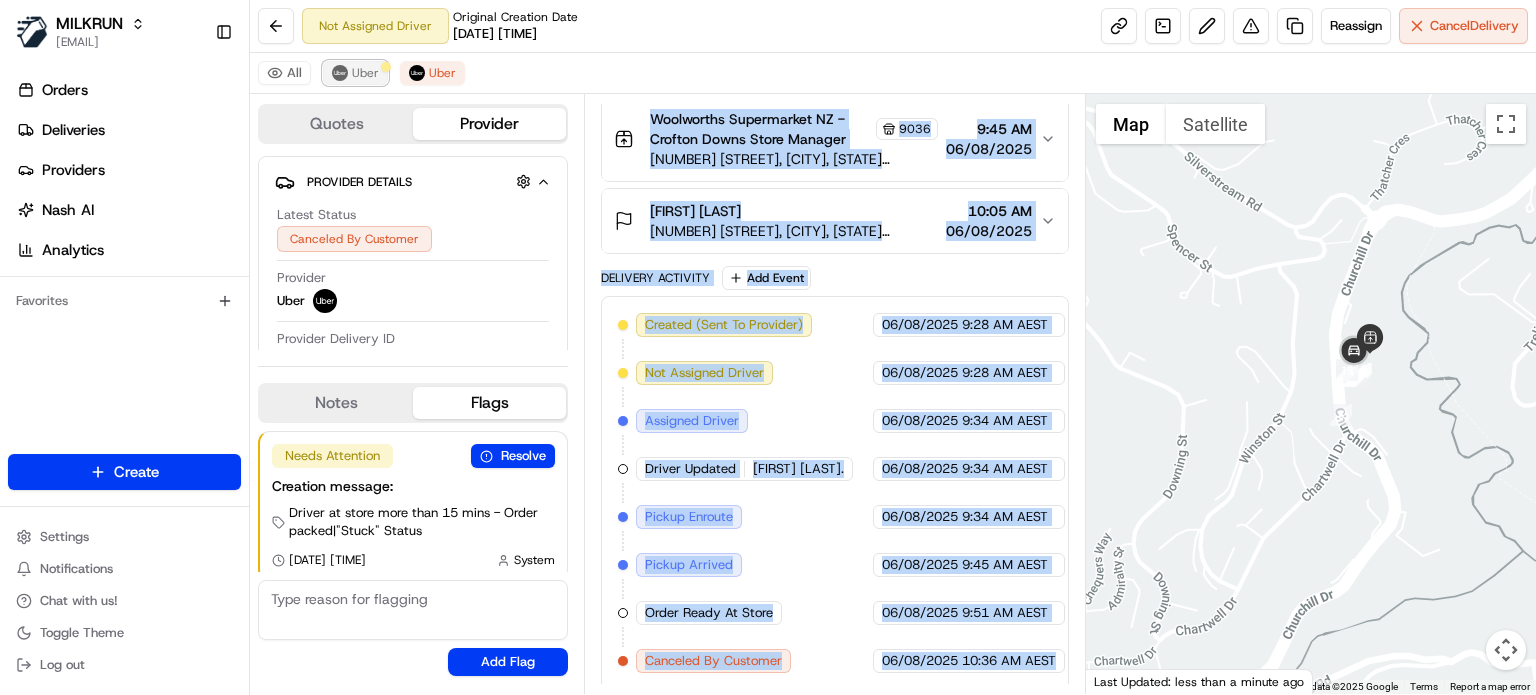 click on "Uber" at bounding box center (365, 73) 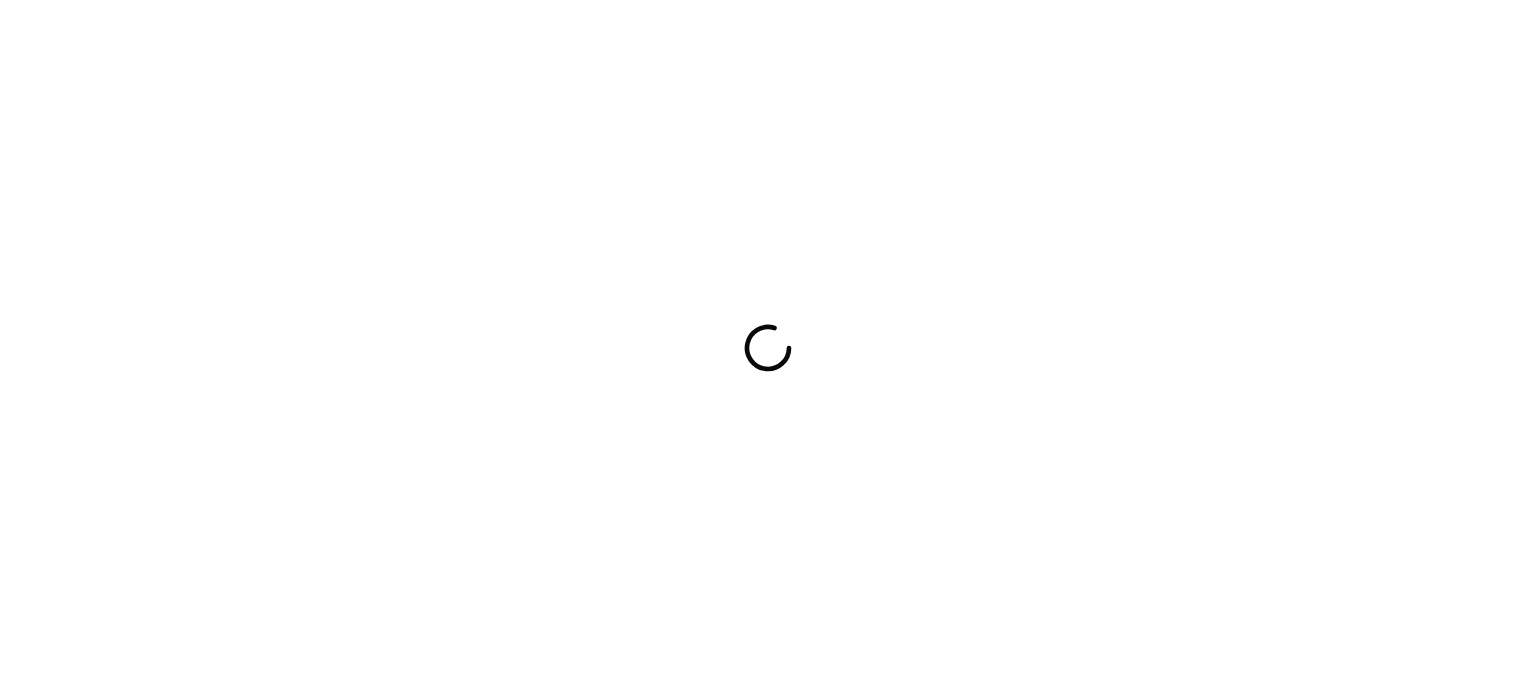 scroll, scrollTop: 0, scrollLeft: 0, axis: both 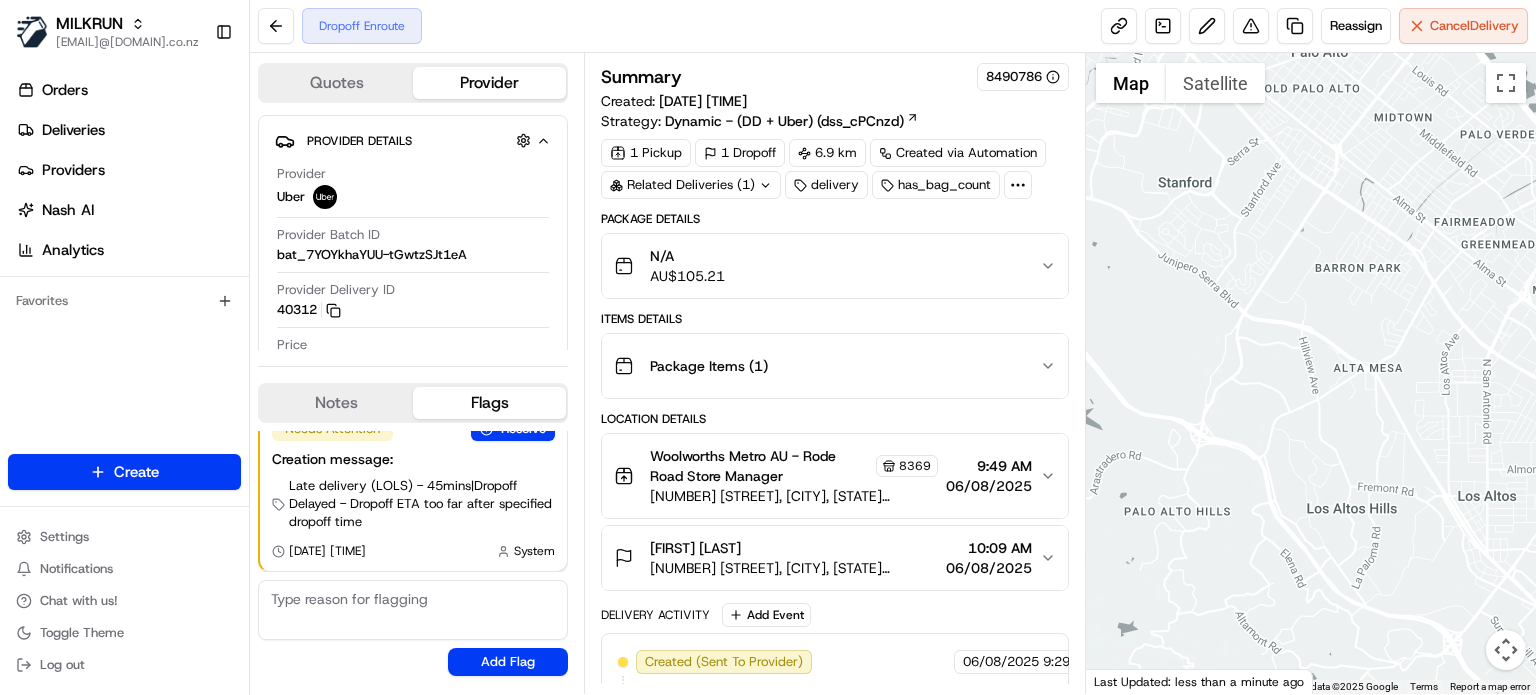 click at bounding box center (1311, 373) 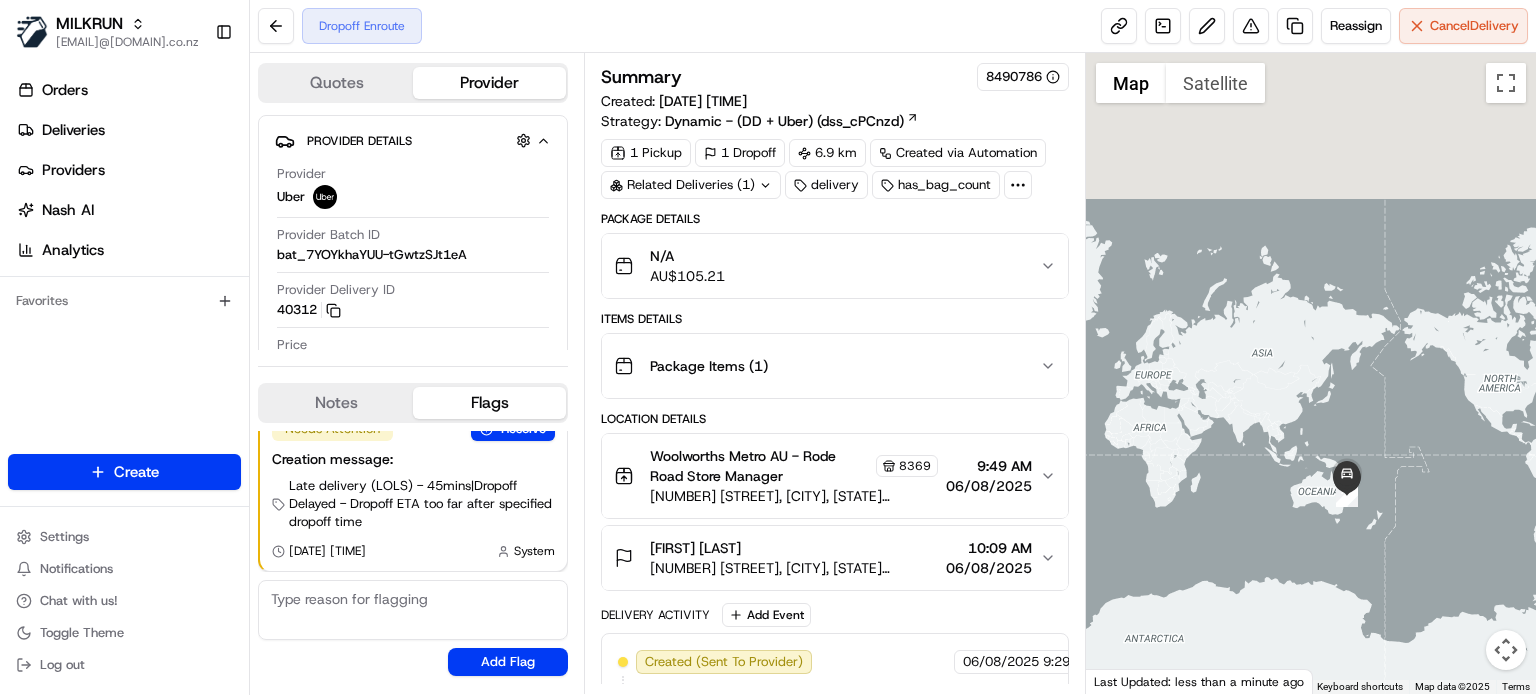 drag, startPoint x: 1184, startPoint y: 530, endPoint x: 1325, endPoint y: 524, distance: 141.12761 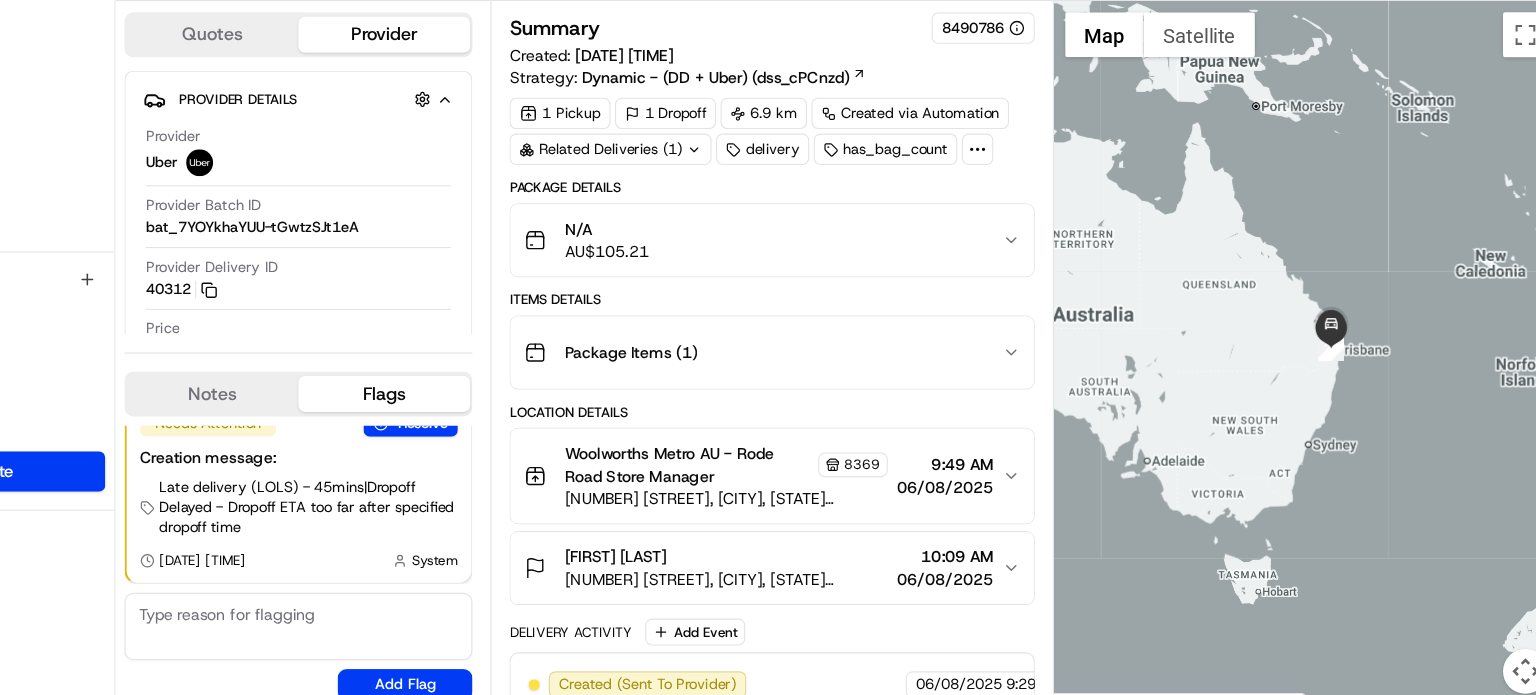 drag, startPoint x: 1346, startPoint y: 479, endPoint x: 1330, endPoint y: 282, distance: 197.64868 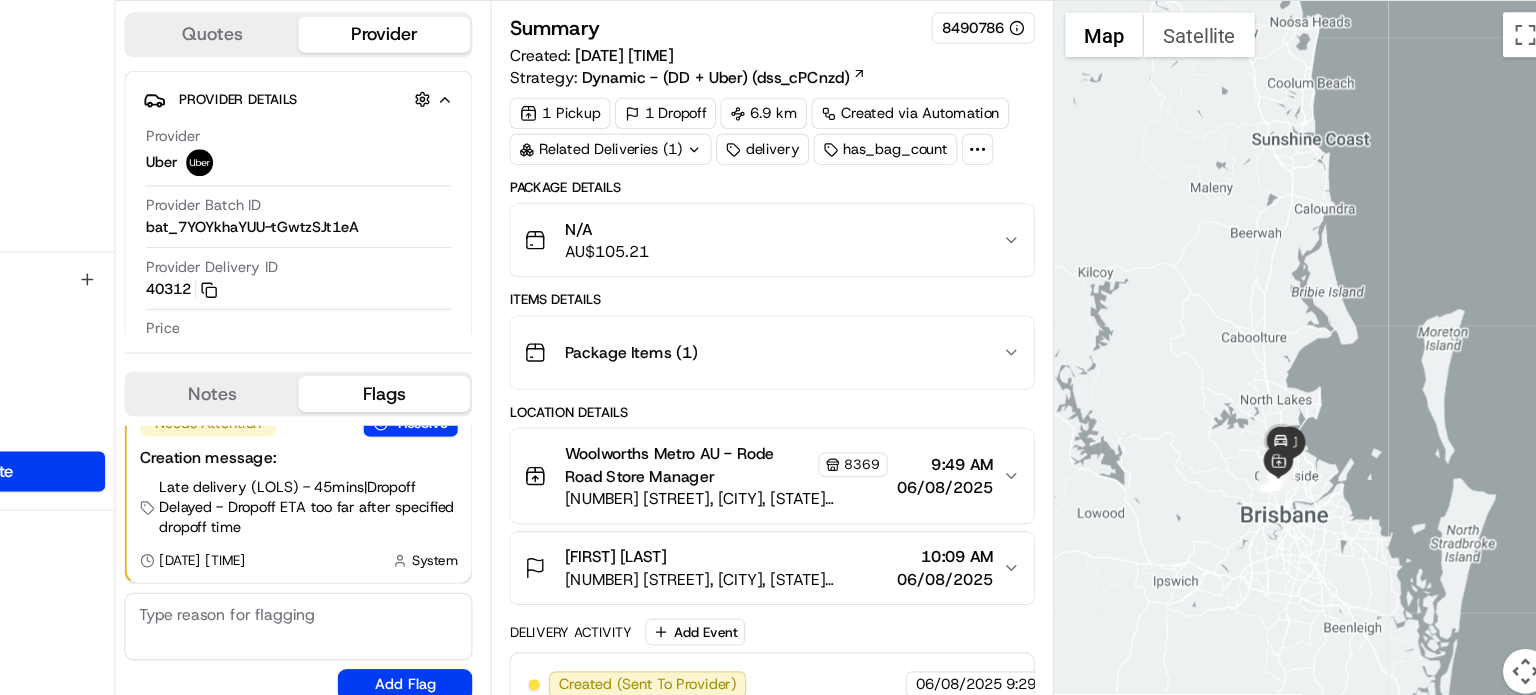 drag, startPoint x: 1308, startPoint y: 453, endPoint x: 1303, endPoint y: 215, distance: 238.05252 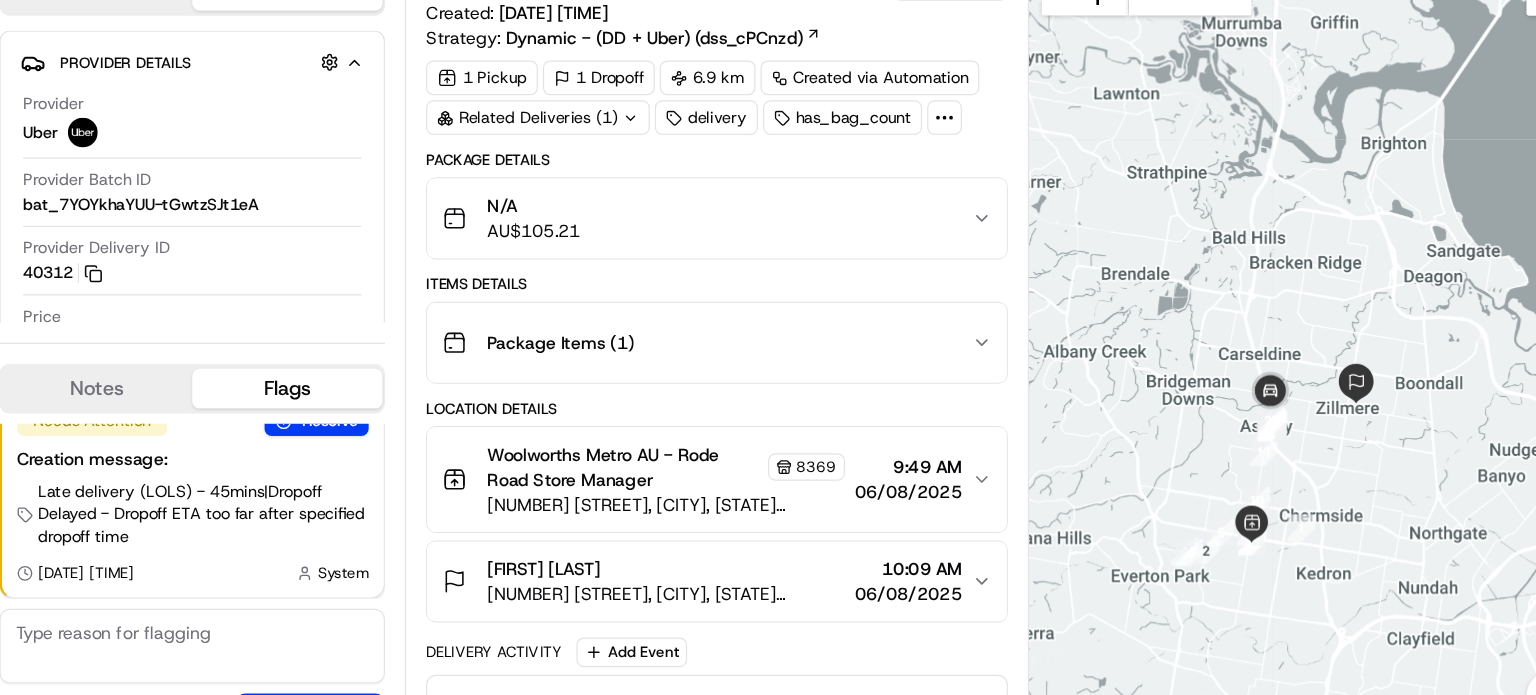 drag, startPoint x: 1299, startPoint y: 473, endPoint x: 1309, endPoint y: 289, distance: 184.27155 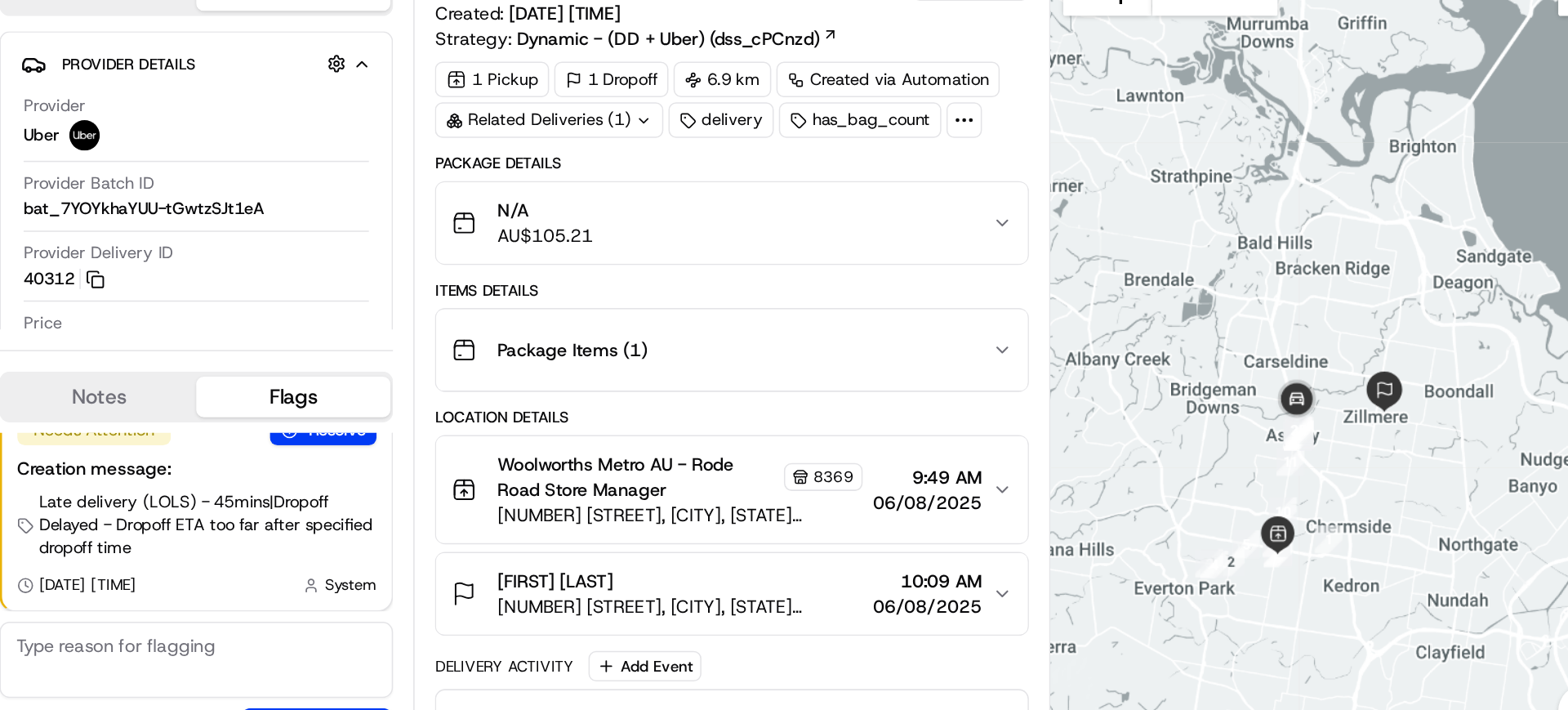 scroll, scrollTop: 0, scrollLeft: 0, axis: both 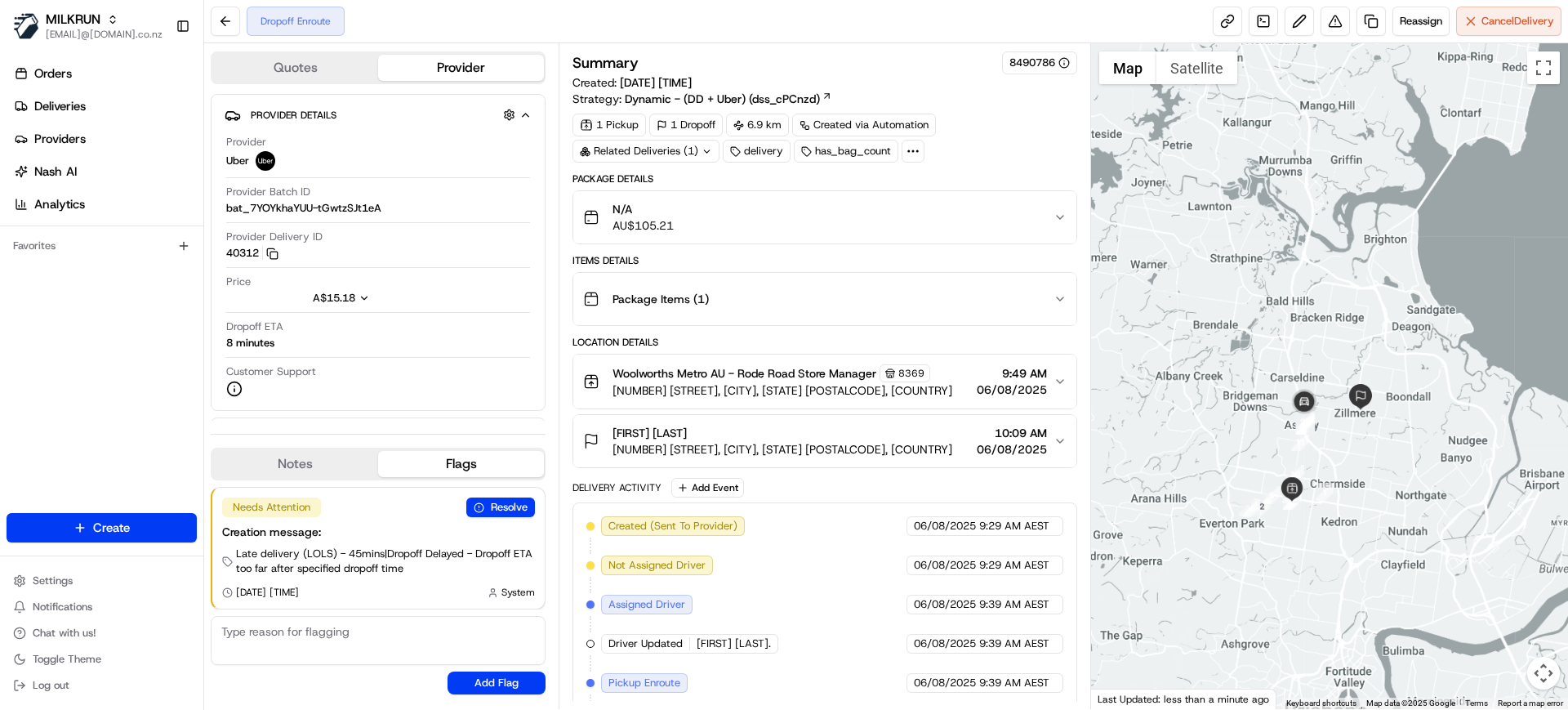 drag, startPoint x: 1102, startPoint y: 74, endPoint x: 960, endPoint y: 22, distance: 151.22169 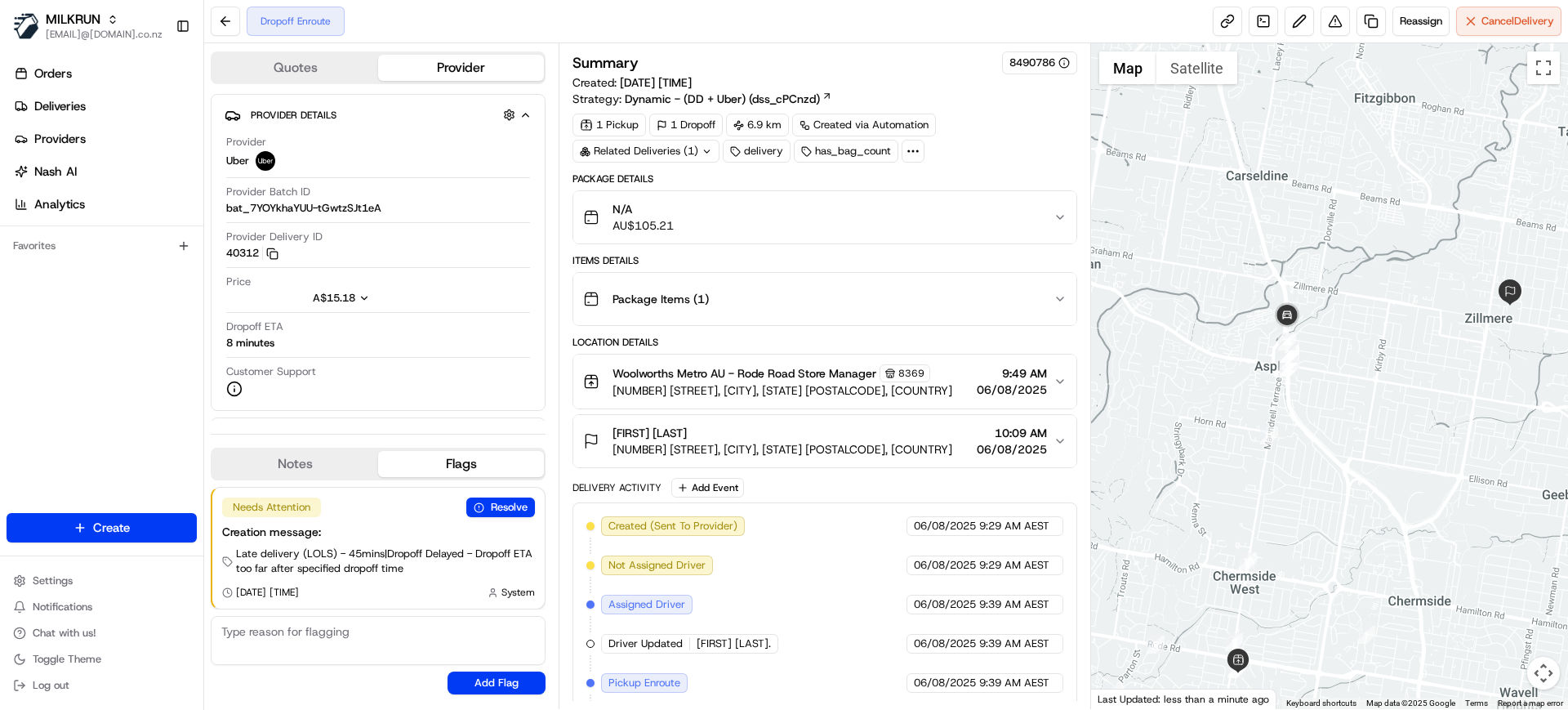 drag, startPoint x: 1333, startPoint y: 384, endPoint x: 1349, endPoint y: 347, distance: 40.31129 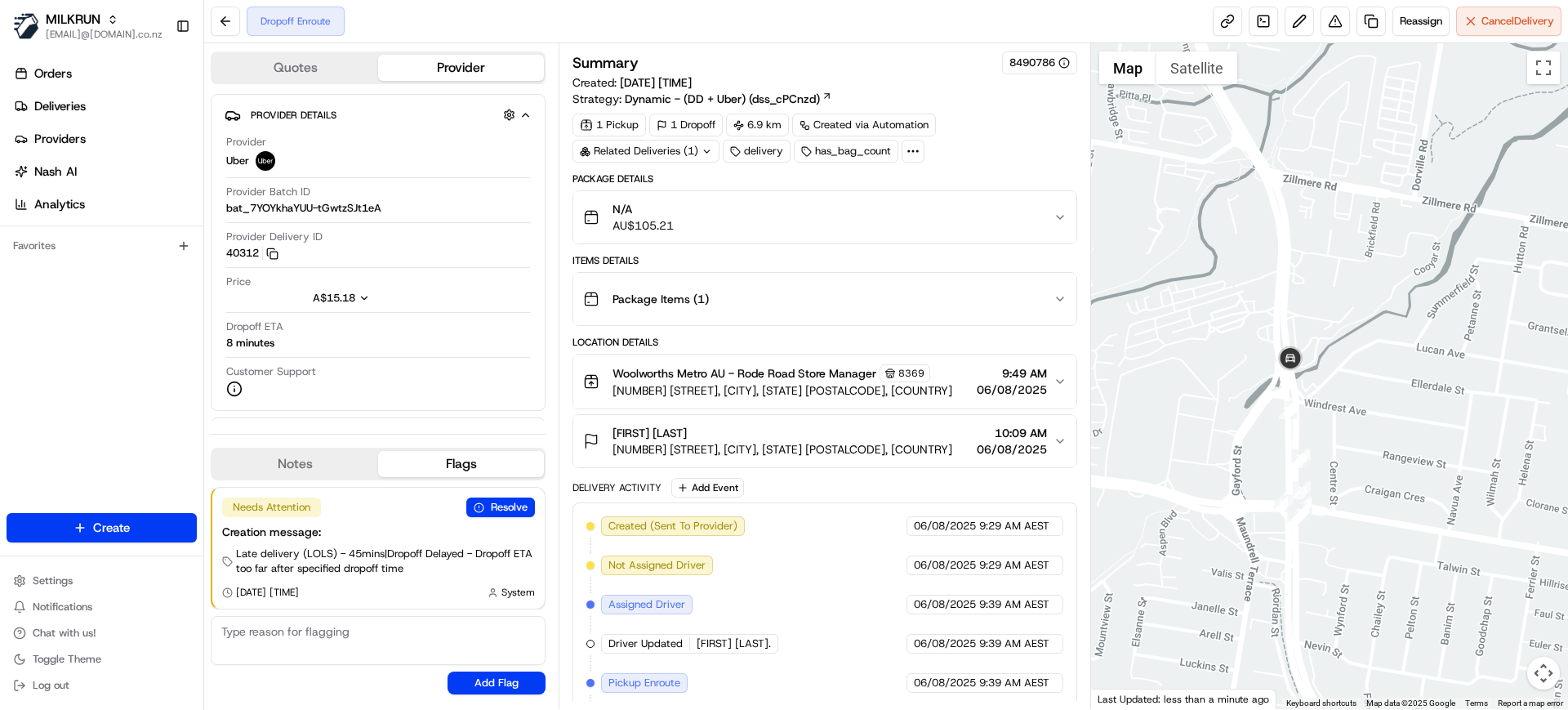 click at bounding box center [378, 641] 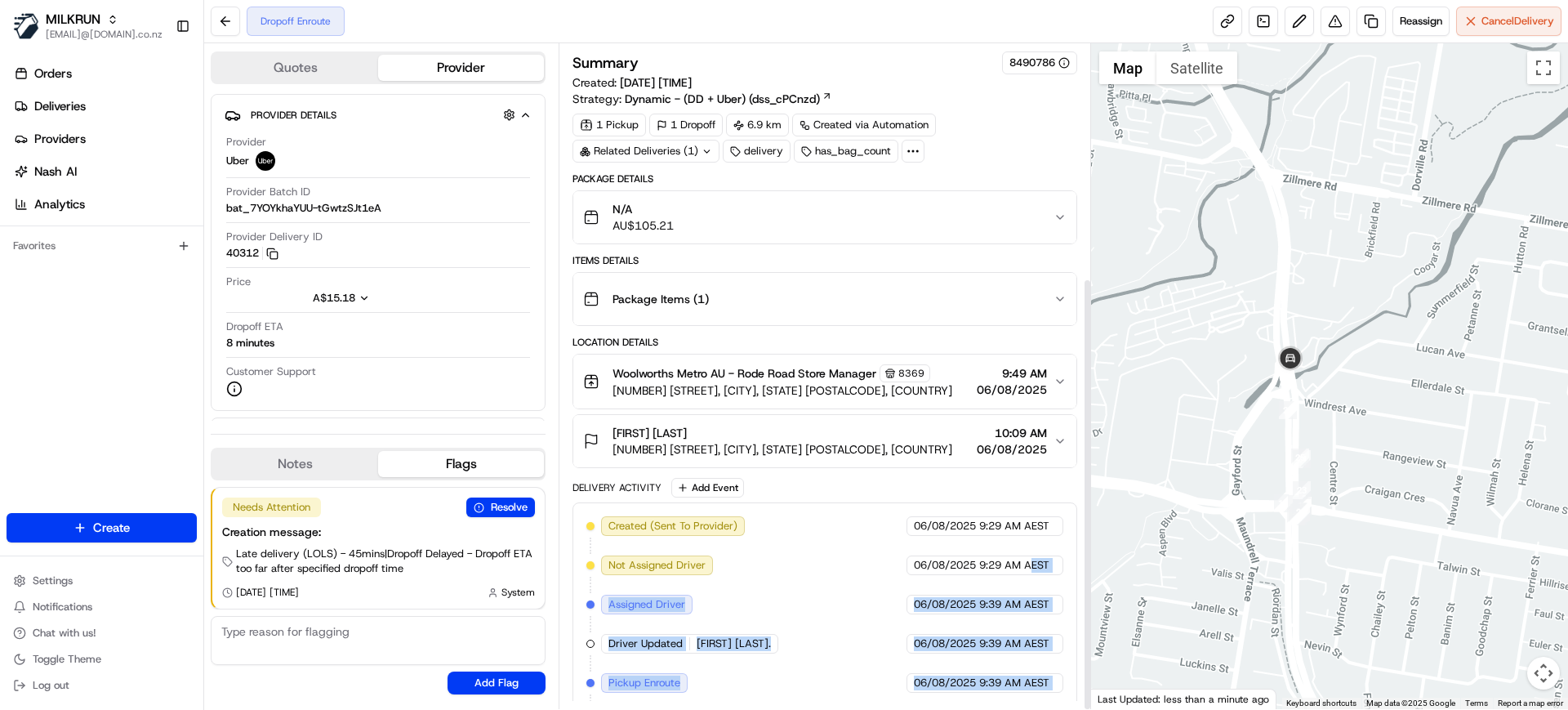 scroll, scrollTop: 359, scrollLeft: 0, axis: vertical 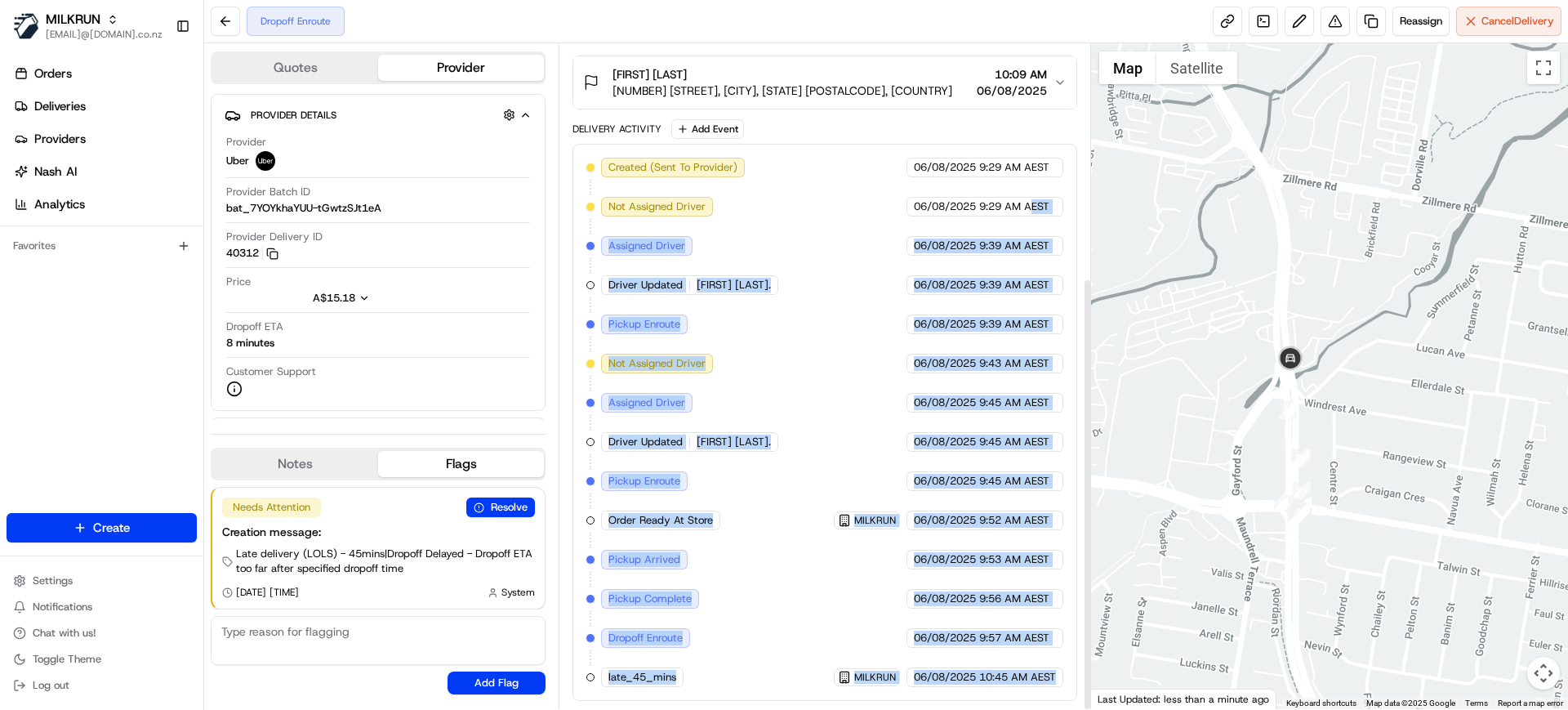 drag, startPoint x: 1035, startPoint y: 565, endPoint x: 1049, endPoint y: 757, distance: 192.5097 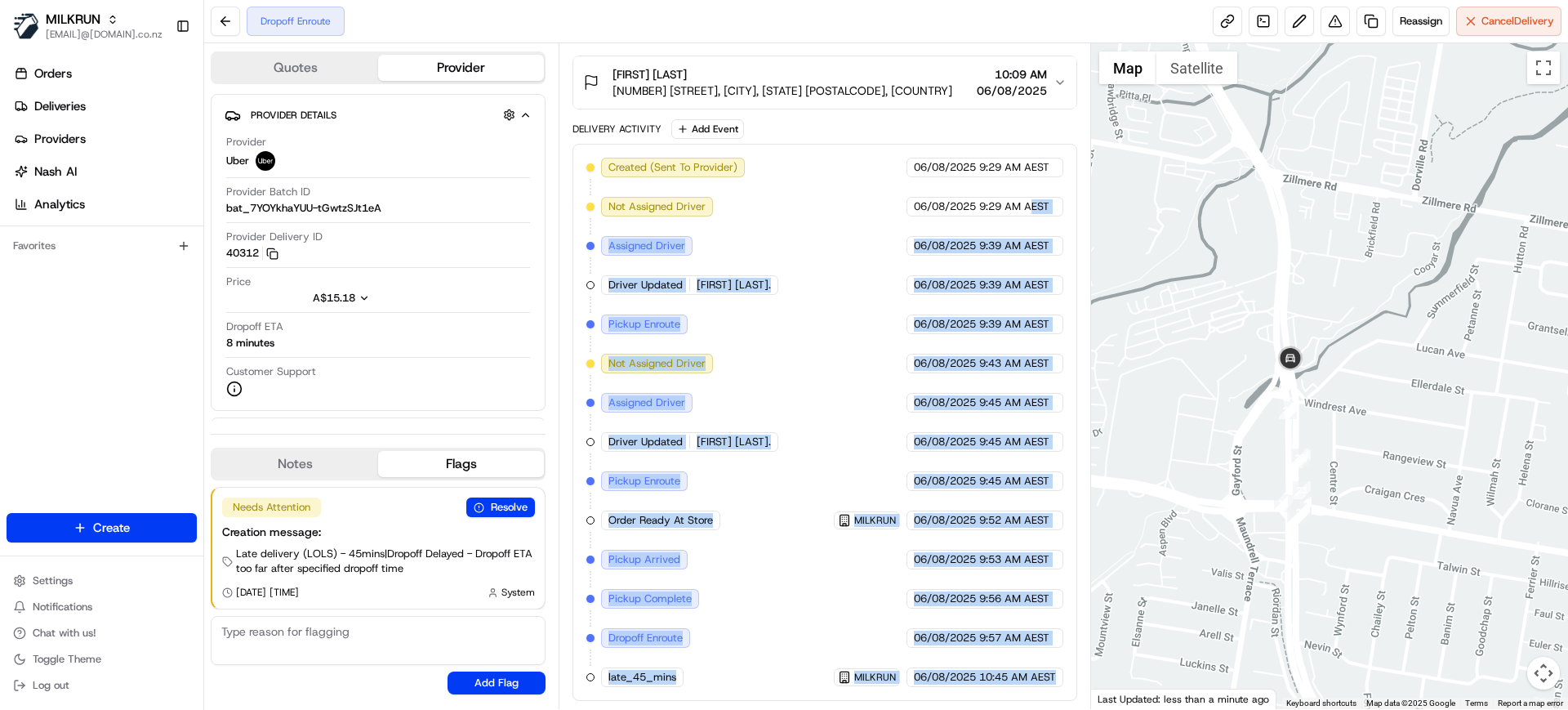 click on "Created (Sent To Provider) Uber 06/08/2025 9:29 AM AEST Not Assigned Driver Uber 06/08/2025 9:29 AM AEST Assigned Driver Uber 06/08/2025 9:39 AM AEST Driver Updated [FIRST] [LAST]. Uber 06/08/2025 9:39 AM AEST Pickup Enroute Uber 06/08/2025 9:39 AM AEST Not Assigned Driver Uber 06/08/2025 9:43 AM AEST Assigned Driver Uber 06/08/2025 9:45 AM AEST Driver Updated [FIRST] [LAST]. Uber 06/08/2025 9:45 AM AEST Pickup Enroute Uber 06/08/2025 9:45 AM AEST Order Ready At Store MILKRUN 06/08/2025 9:52 AM AEST Pickup Arrived Uber 06/08/2025 9:53 AM AEST Pickup Complete Uber 06/08/2025 9:56 AM AEST Dropoff Enroute Uber 06/08/2025 9:57 AM AEST late_45_mins MILKRUN 06/08/2025 10:45 AM AEST" at bounding box center [824, 422] 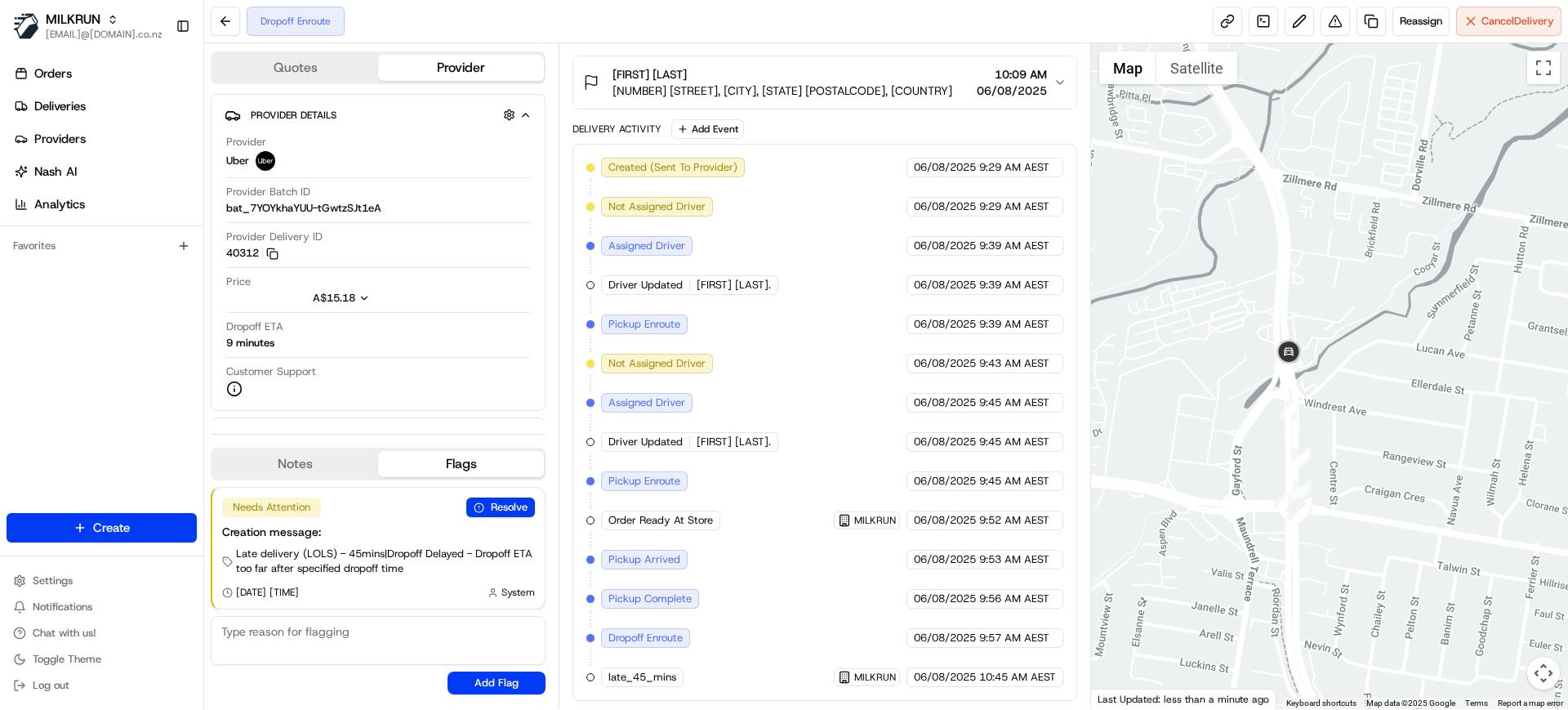 click on "Notes" at bounding box center (295, 464) 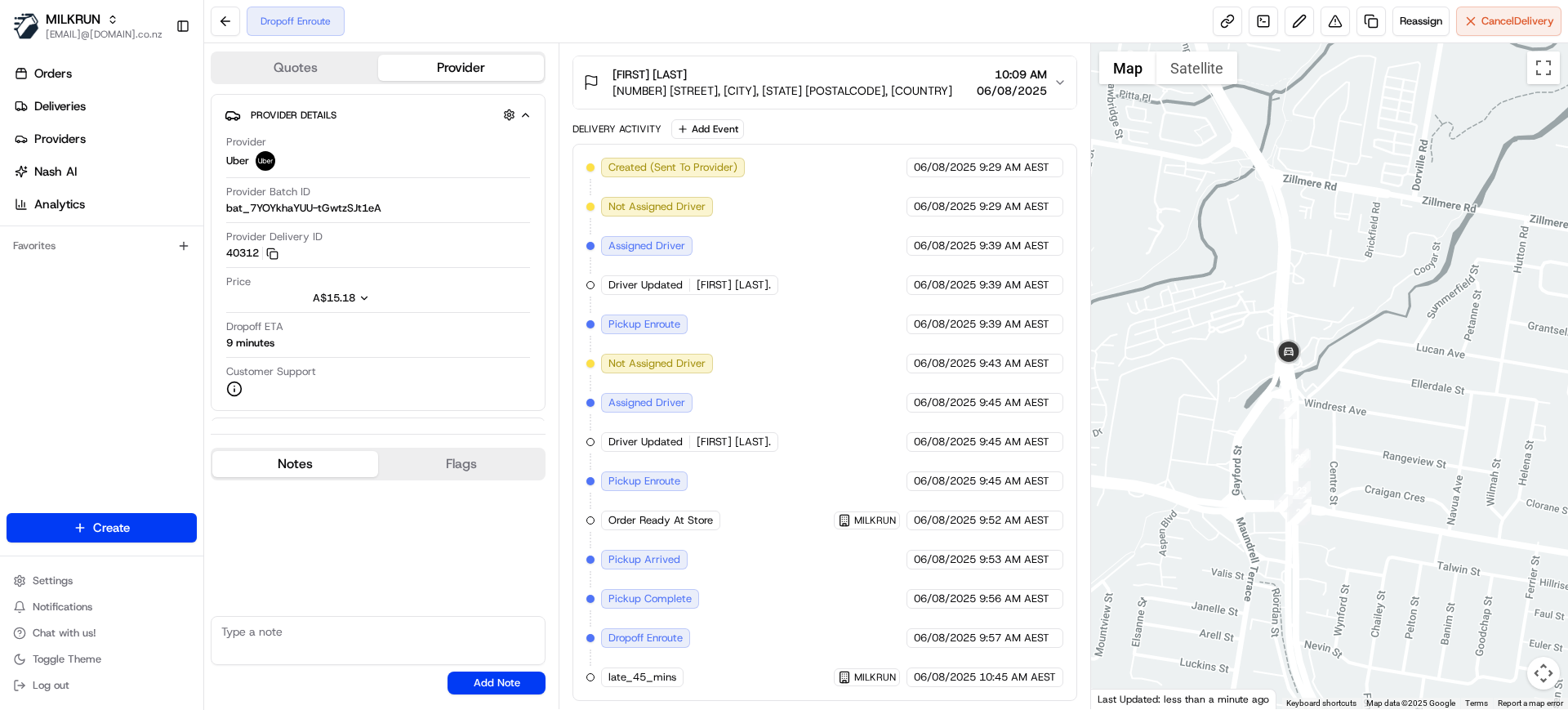 click at bounding box center [378, 641] 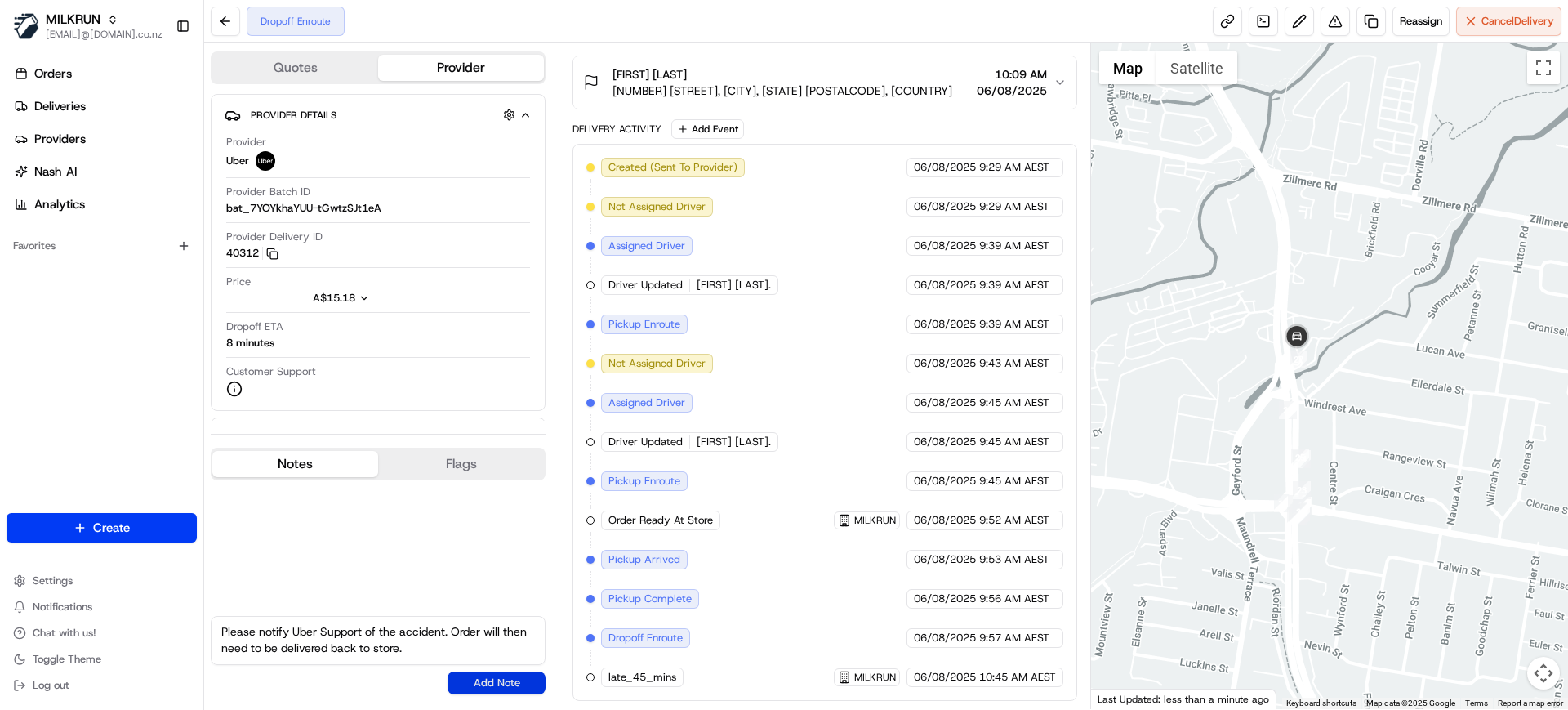 type on "Please notify Uber Support of the accident. Order will then need to be delivered back to store." 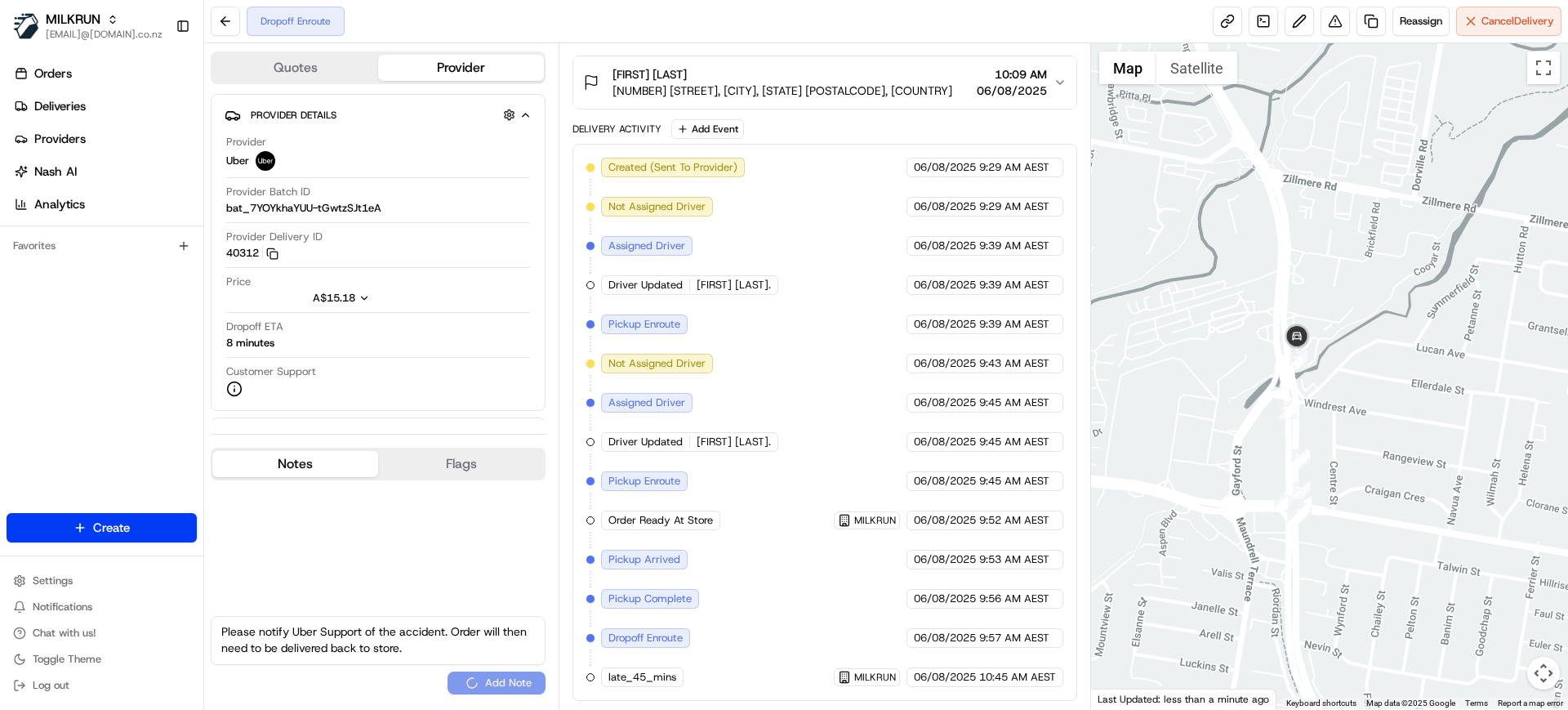 type 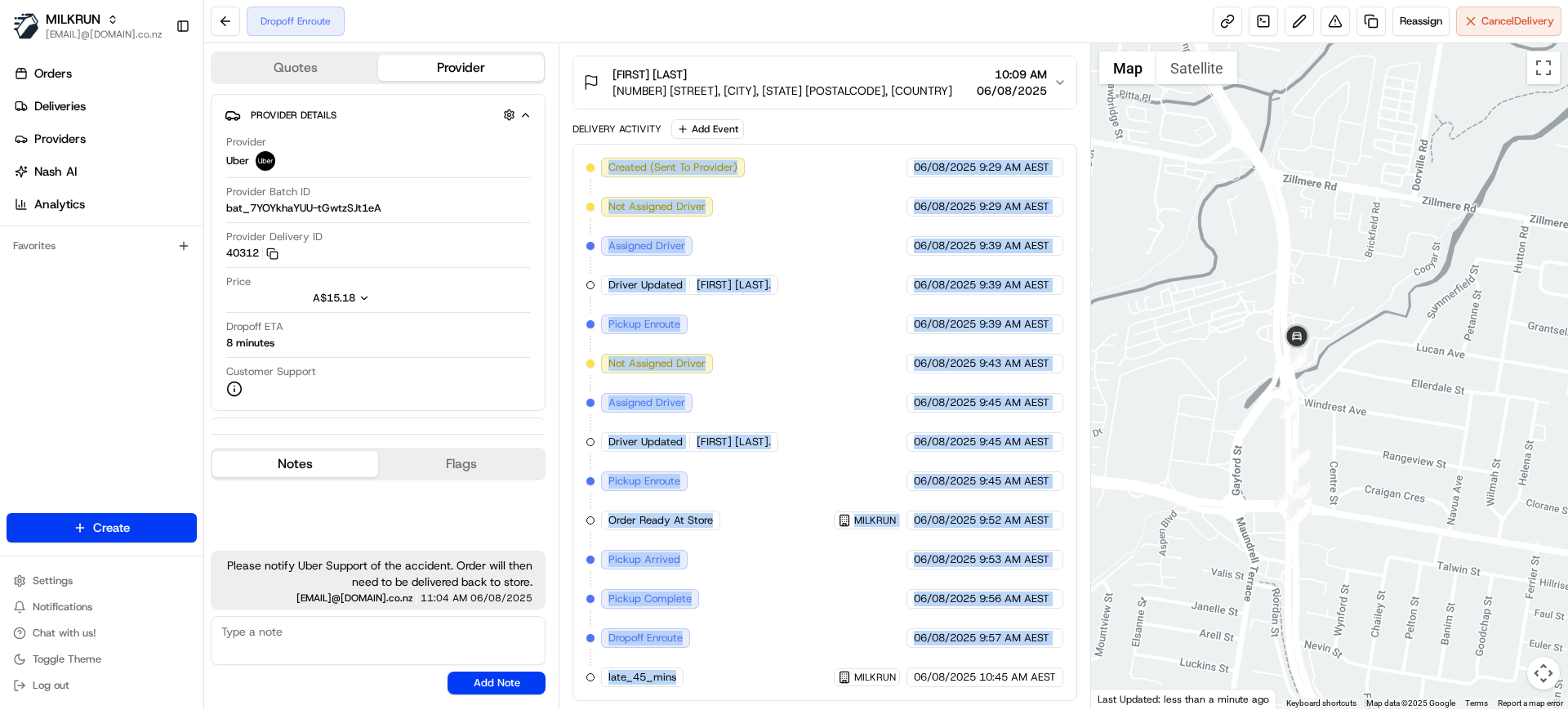 drag, startPoint x: 702, startPoint y: 673, endPoint x: 608, endPoint y: 154, distance: 527.4438 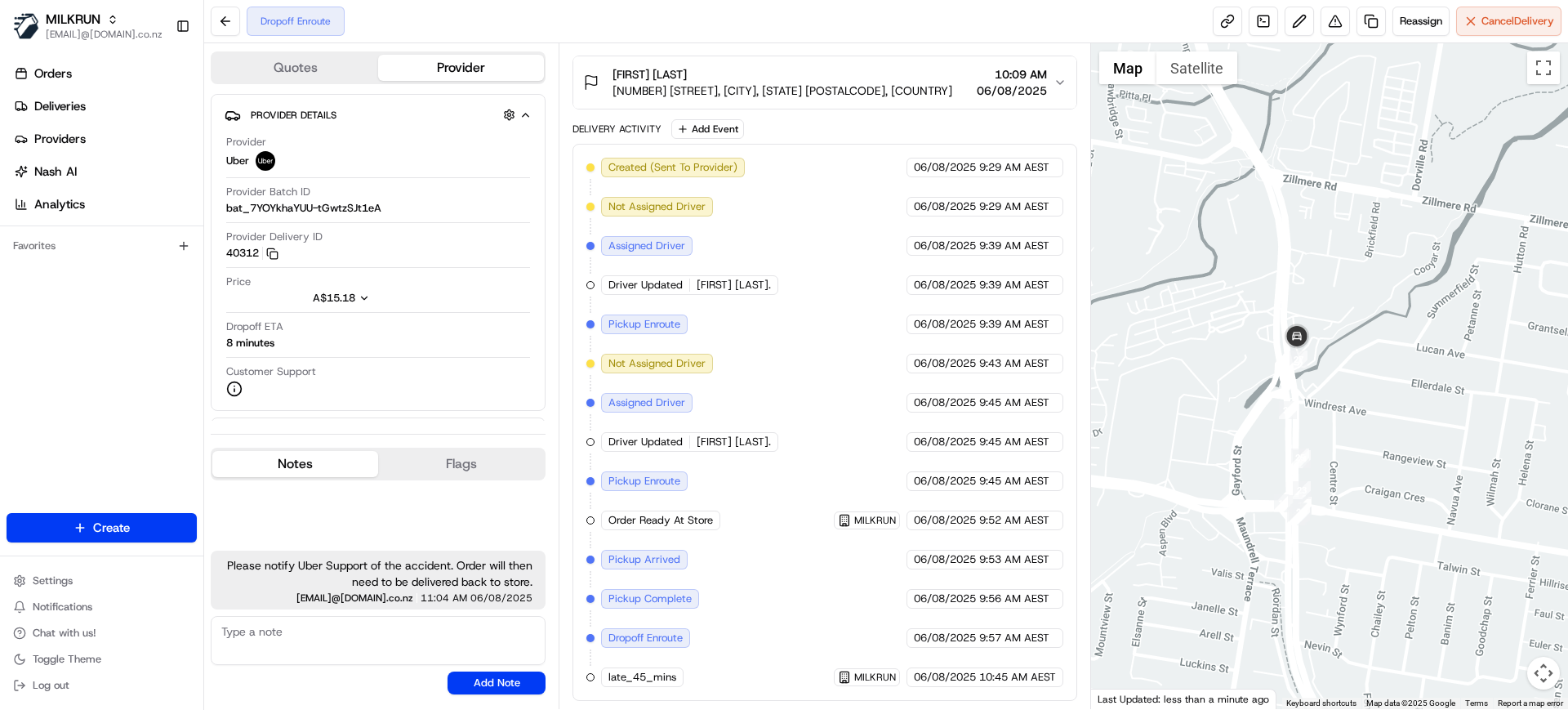 click on "Quotes Provider Provider Details Hidden ( 1 ) Provider Uber   Provider Batch ID bat_7YOYkhaYUU-tGwtzSJt1eA Provider Delivery ID 40312 Copy  del_ys118cHhSxK8qVLfJWQDEg 40312 Price A$15.18 Dropoff ETA 8 minutes Customer Support Driver Details Hidden ( 5 ) Name [FIRST] [LAST]. Pickup Phone Number +[COUNTRYCODE] [PHONE] ext. [NUMBER] Dropoff Phone Number +[COUNTRYCODE] [PHONE] Tip AU$0.00 Type car Make Toyota Model Yaris Cross Color dimgray License Plate Number **0LM6 Notes Flags Please notify Uber Support of the accident. Order will then need to be delivered back to store.  [EMAIL]@[DOMAIN].co.nz [TIME] [DATE] [EMAIL]@[DOMAIN].com.au [EMAIL]@[DOMAIN].com.au [EMAIL]@[DOMAIN].com.au [EMAIL]@[DOMAIN].com.au [EMAIL]@[DOMAIN].com.au [EMAIL]@[DOMAIN].com.au [EMAIL]@[DOMAIN].com.au [EMAIL]@[DOMAIN].com.au [EMAIL]@[DOMAIN].com.au [EMAIL]@[DOMAIN].com.au [EMAIL]@[DOMAIN].com.au Add Note Resolve  |" at bounding box center [381, 376] 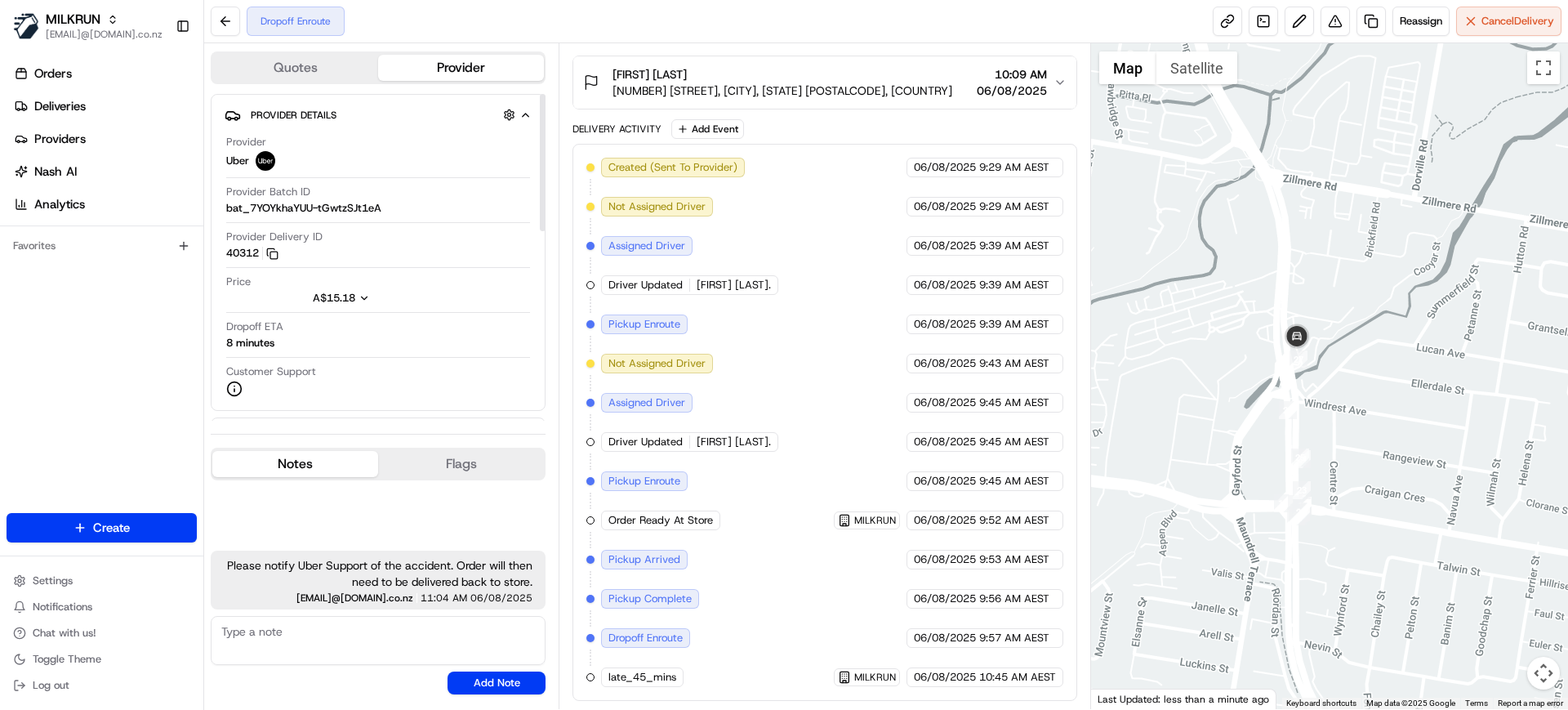 click on "Provider Uber" at bounding box center [378, 153] 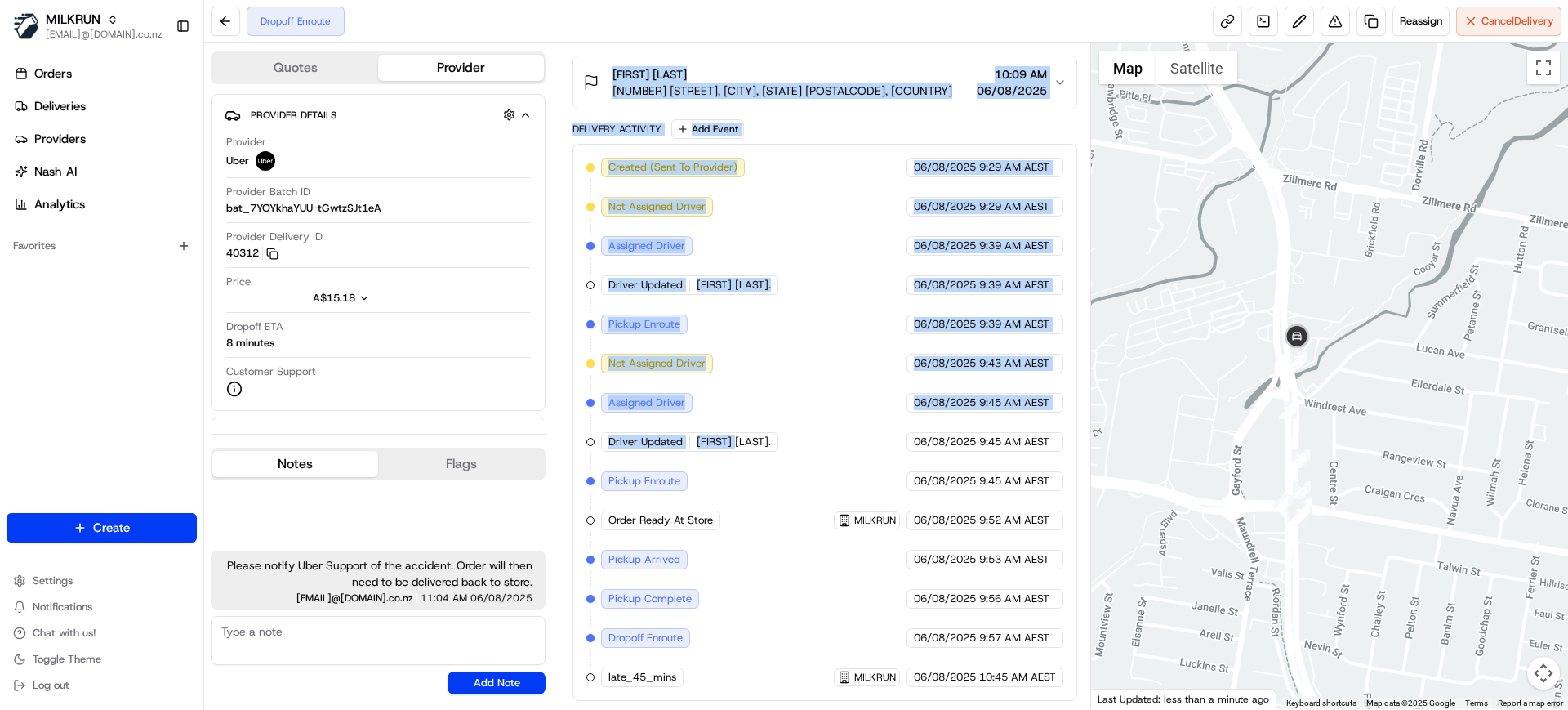 scroll, scrollTop: 0, scrollLeft: 0, axis: both 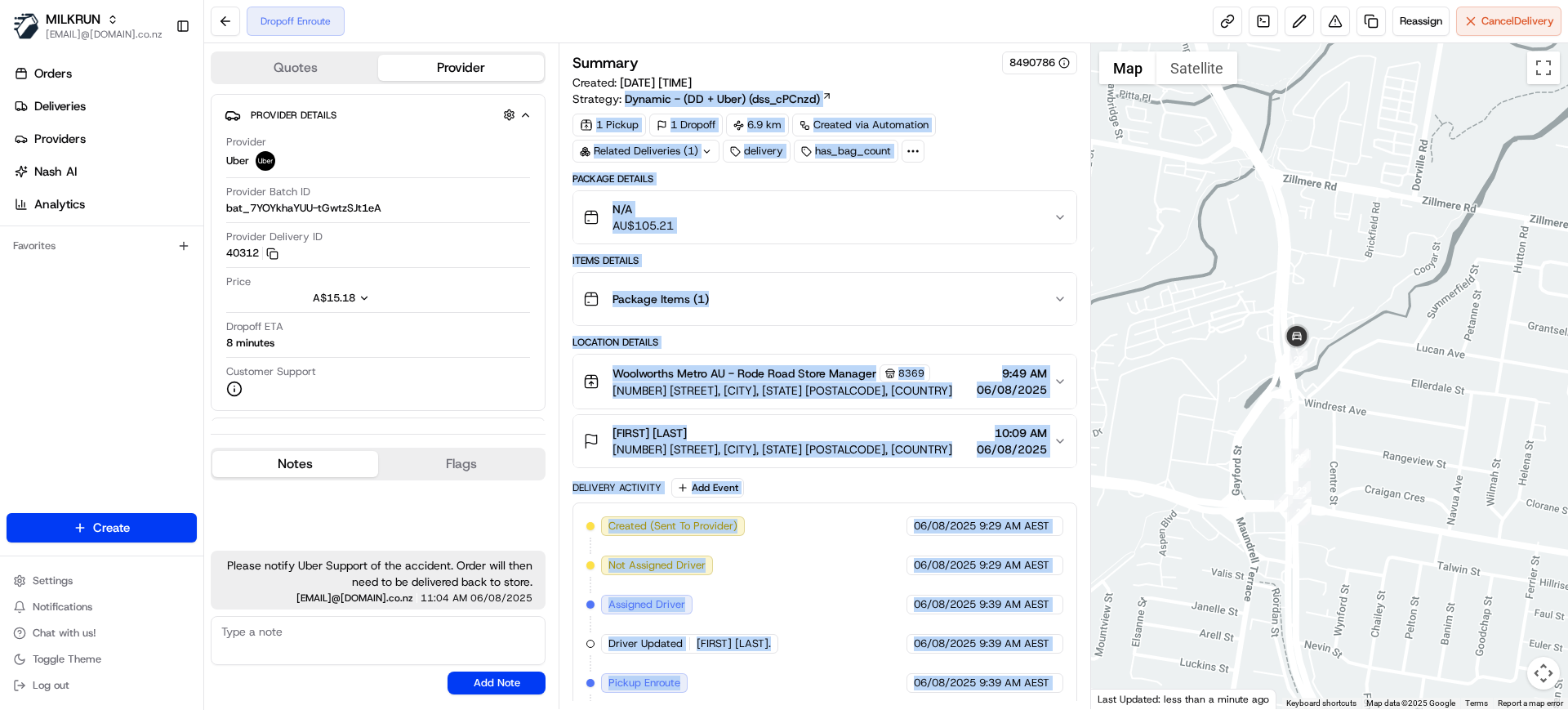 drag, startPoint x: 742, startPoint y: 447, endPoint x: 732, endPoint y: 435, distance: 15.620499 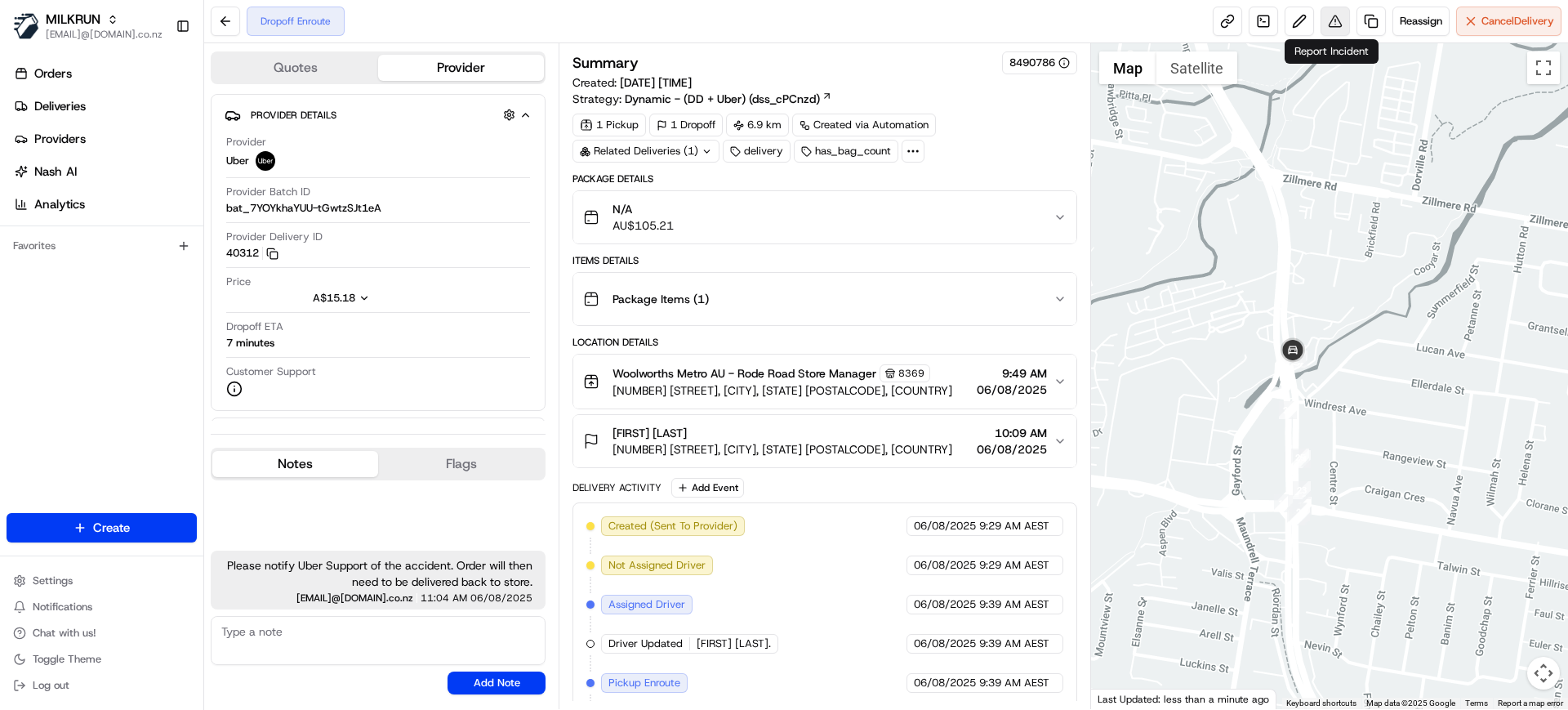 click at bounding box center (1335, 21) 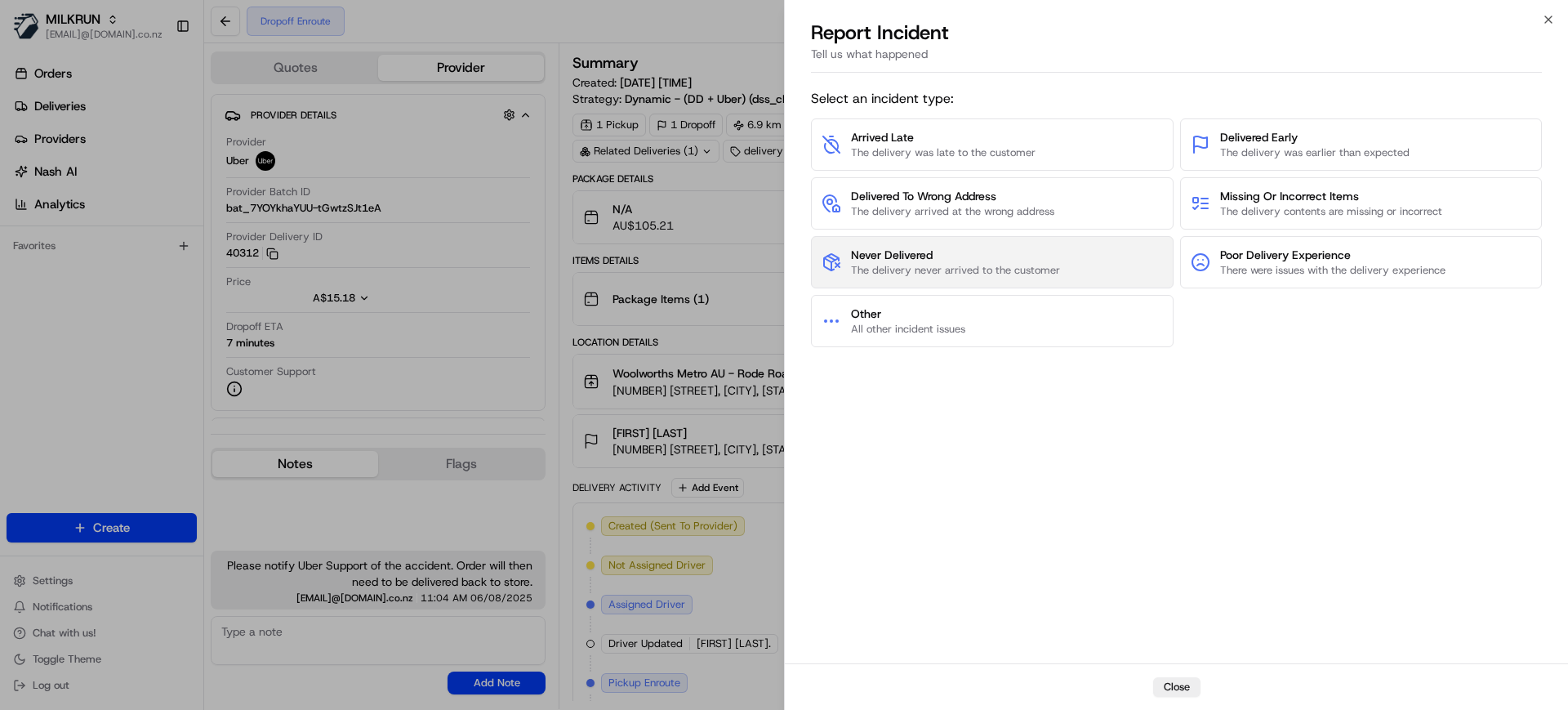 click on "The delivery never arrived to the customer" at bounding box center [956, 270] 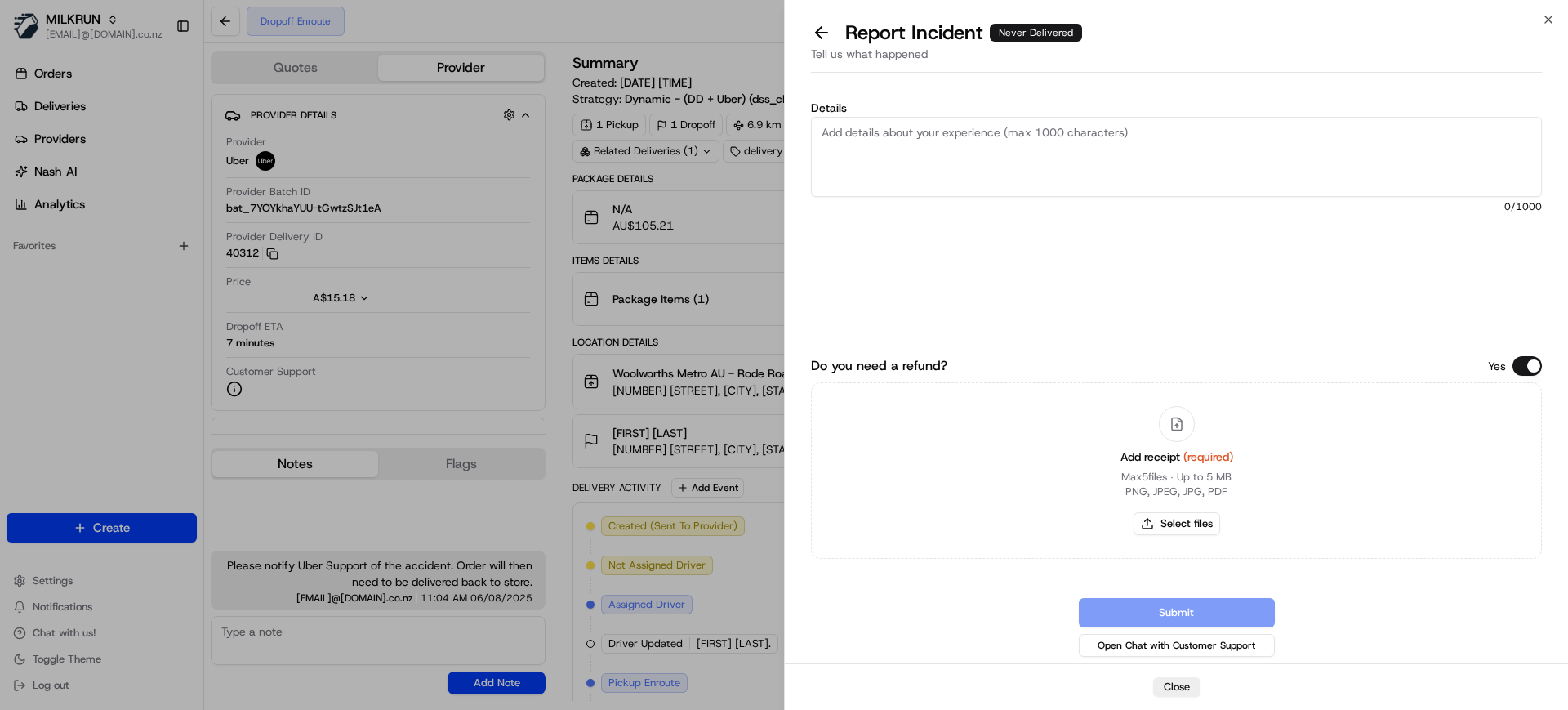click on "Details" at bounding box center [1176, 157] 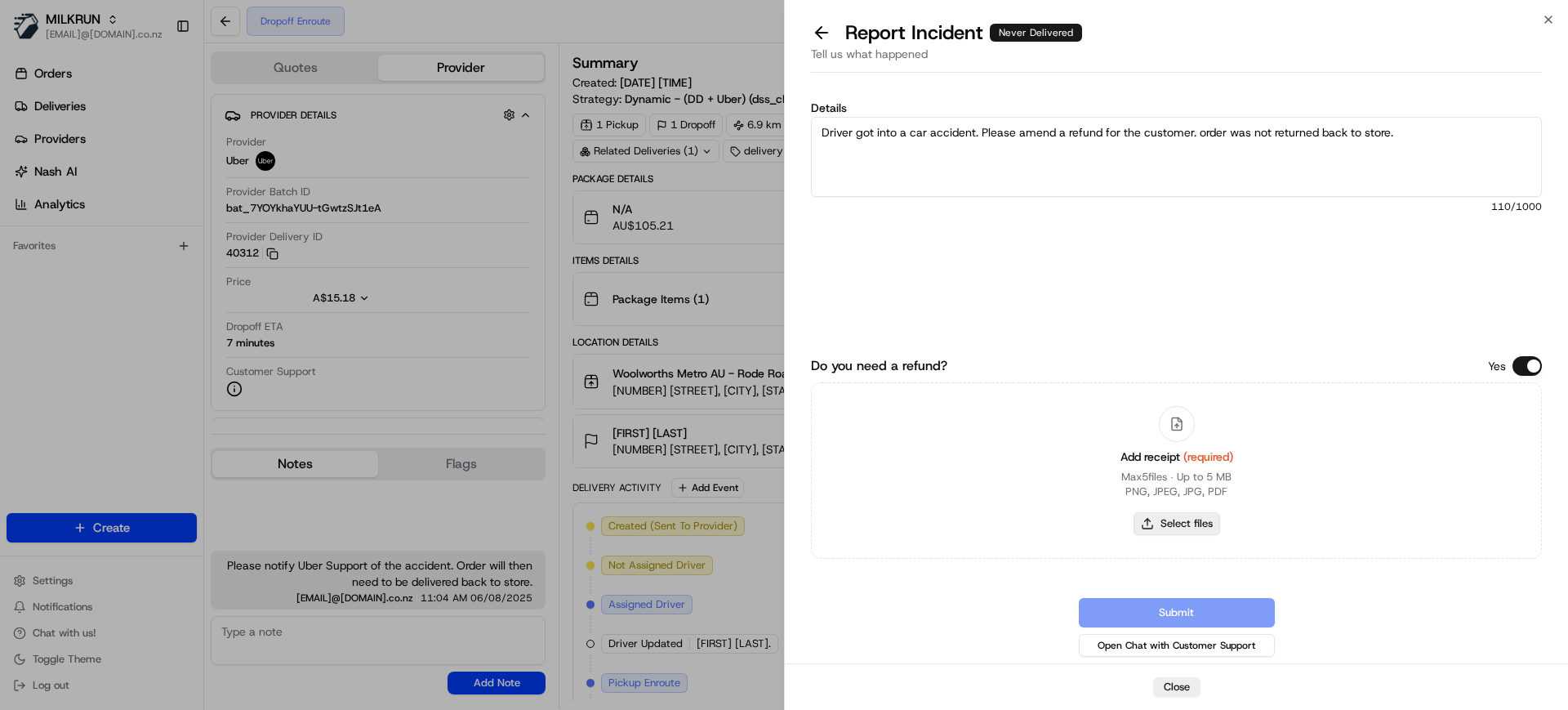 type on "Driver got into a car accident. Please amend a refund for the customer. order was not returned back to store." 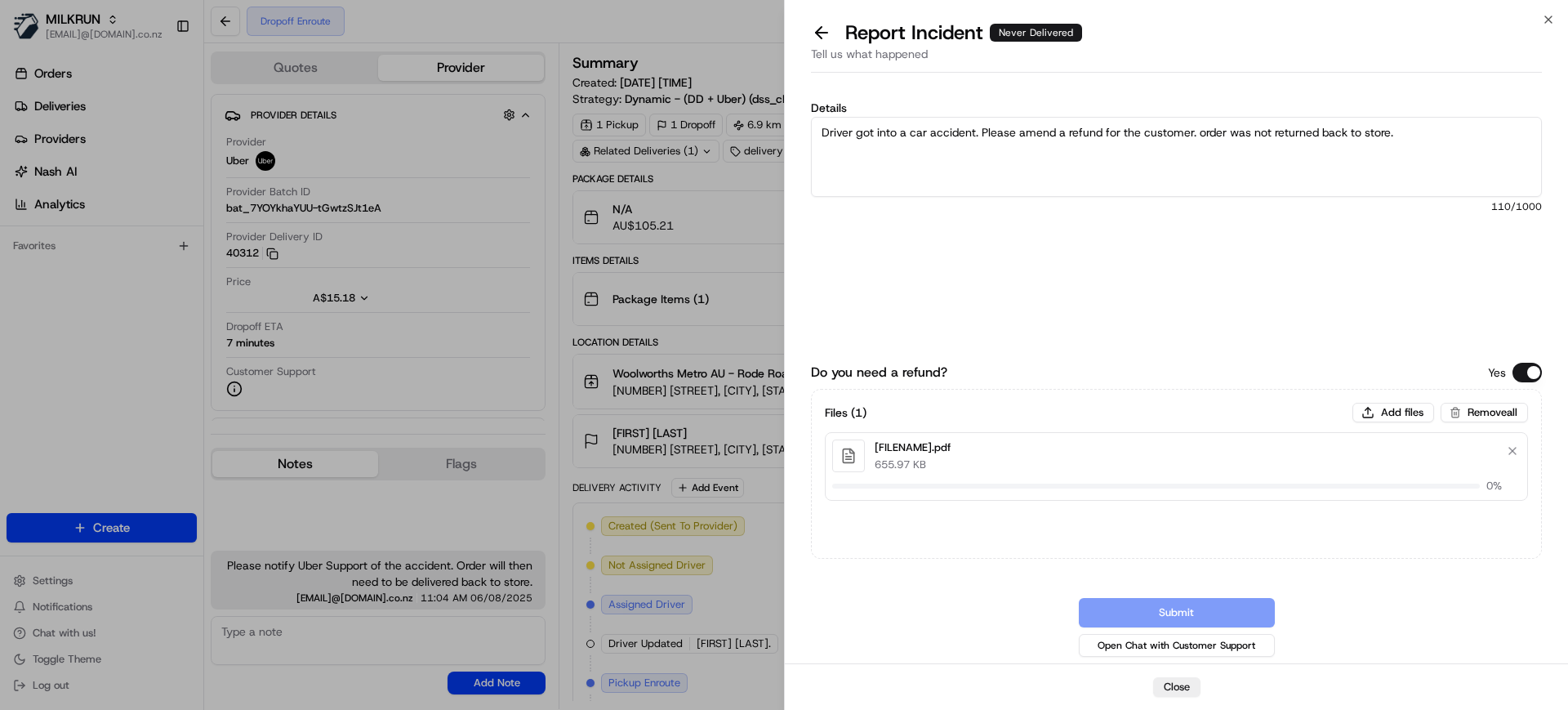 type 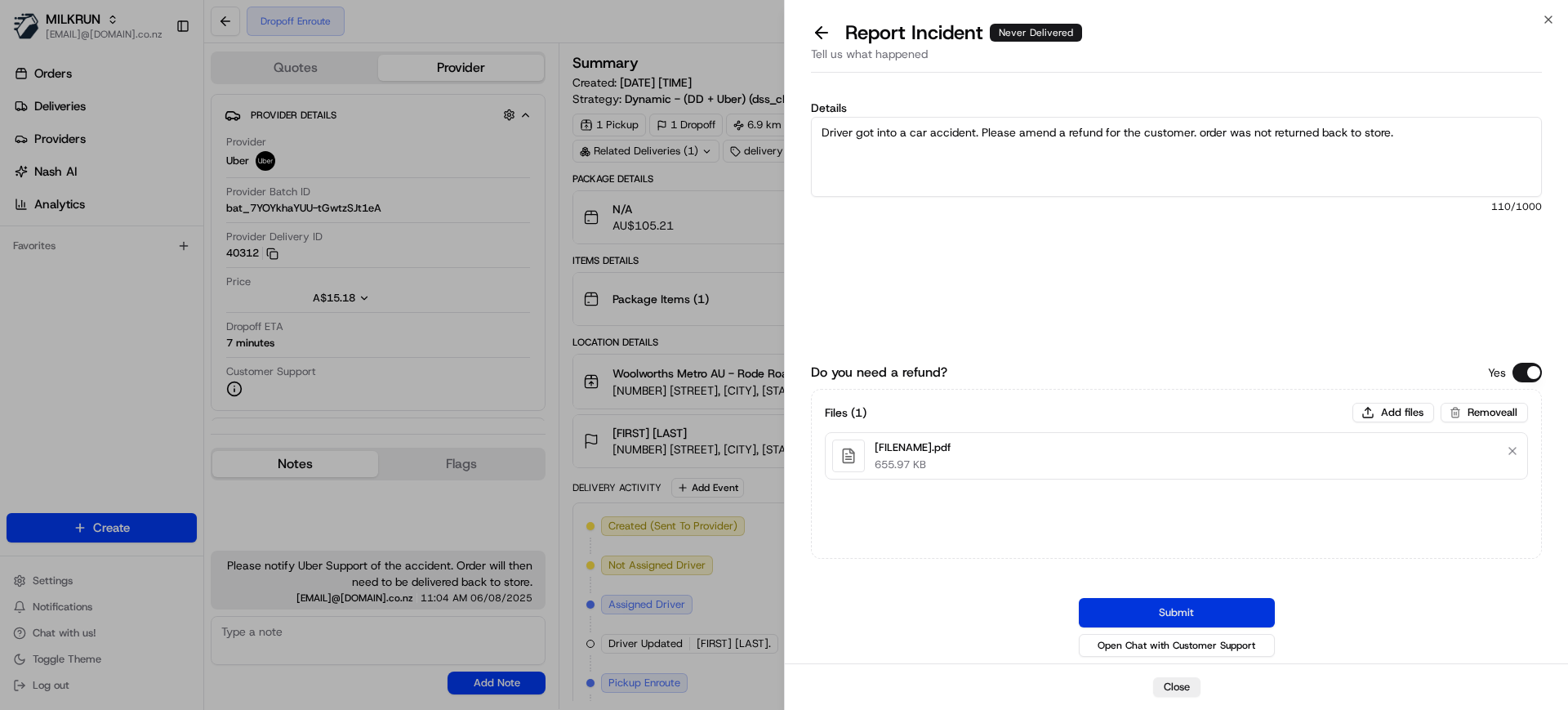 click on "Submit" at bounding box center (1177, 613) 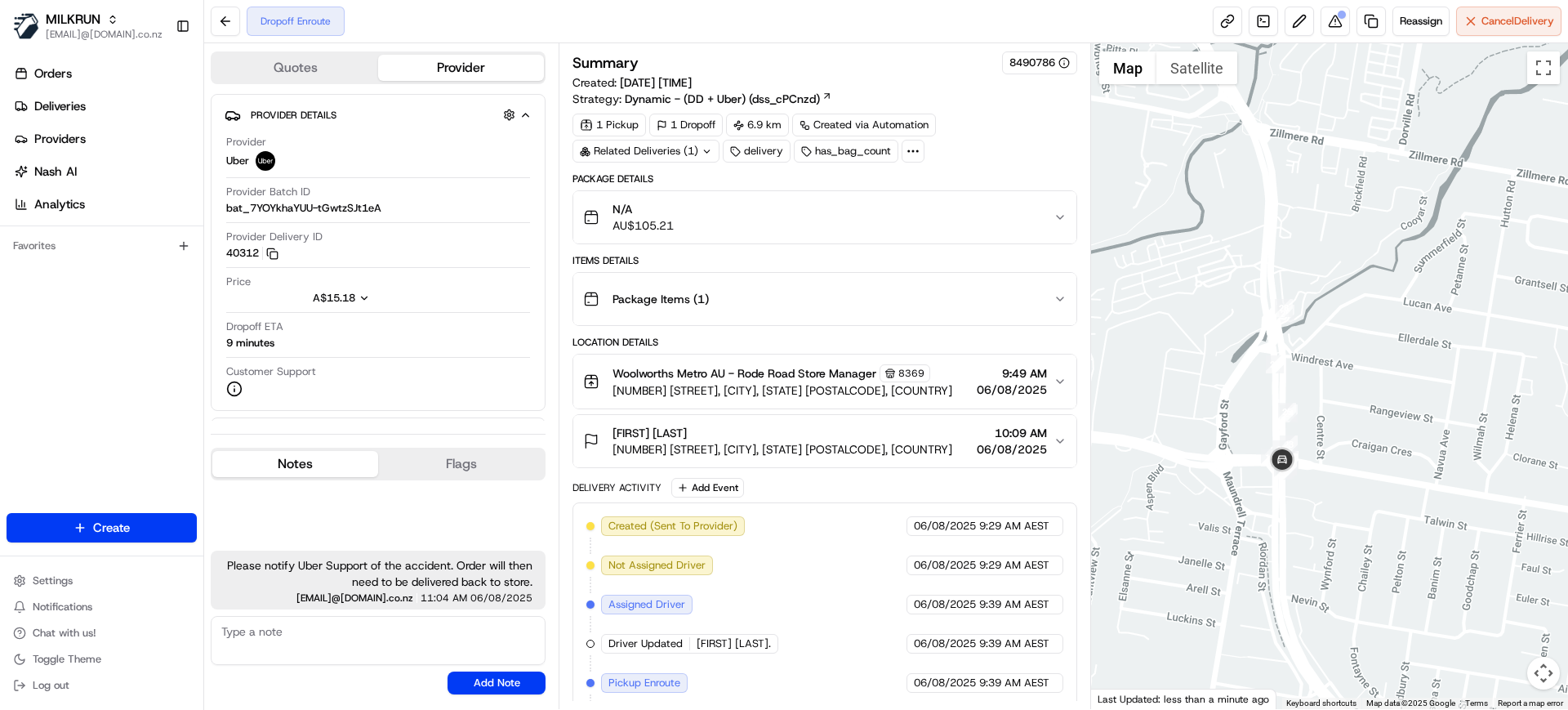 drag, startPoint x: 1248, startPoint y: 336, endPoint x: 1235, endPoint y: 286, distance: 51.66237 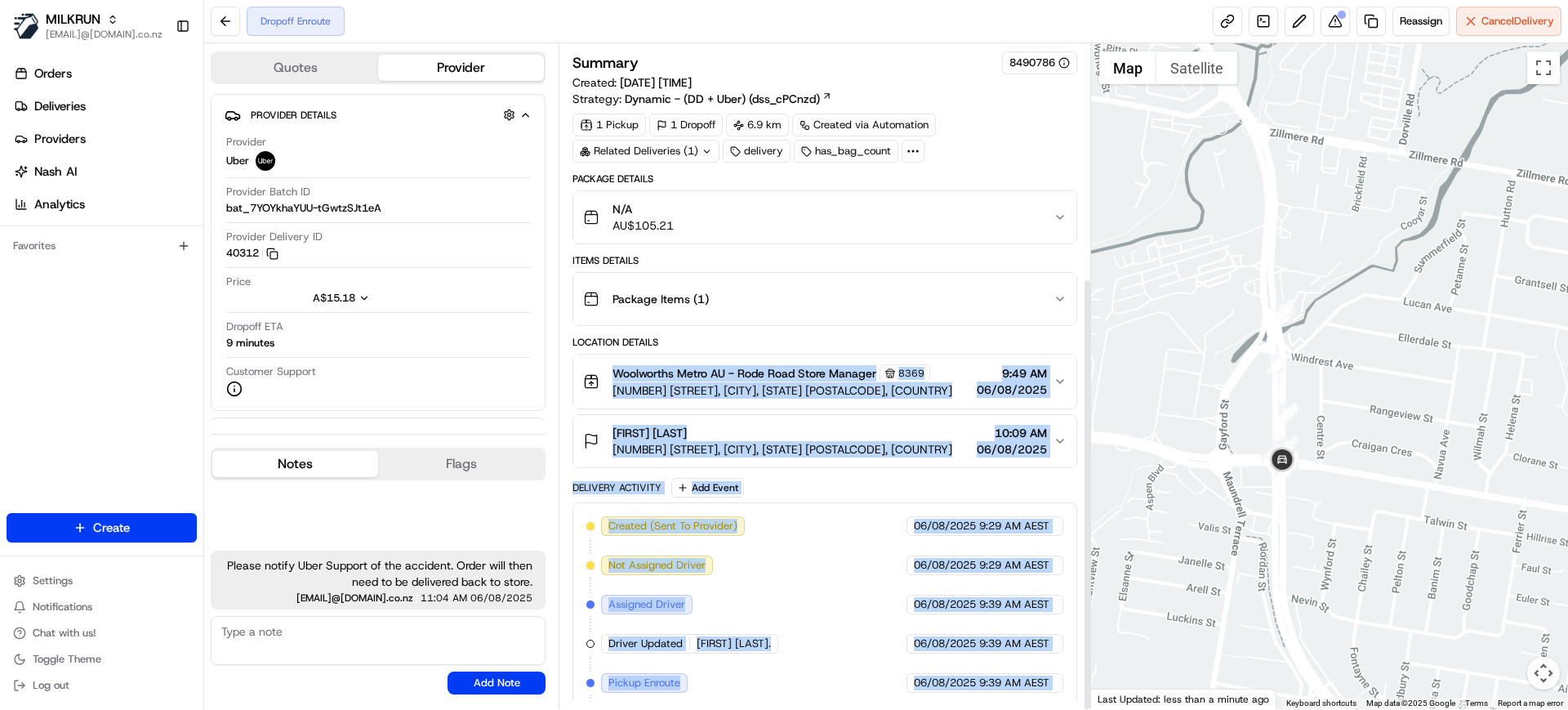 scroll, scrollTop: 359, scrollLeft: 0, axis: vertical 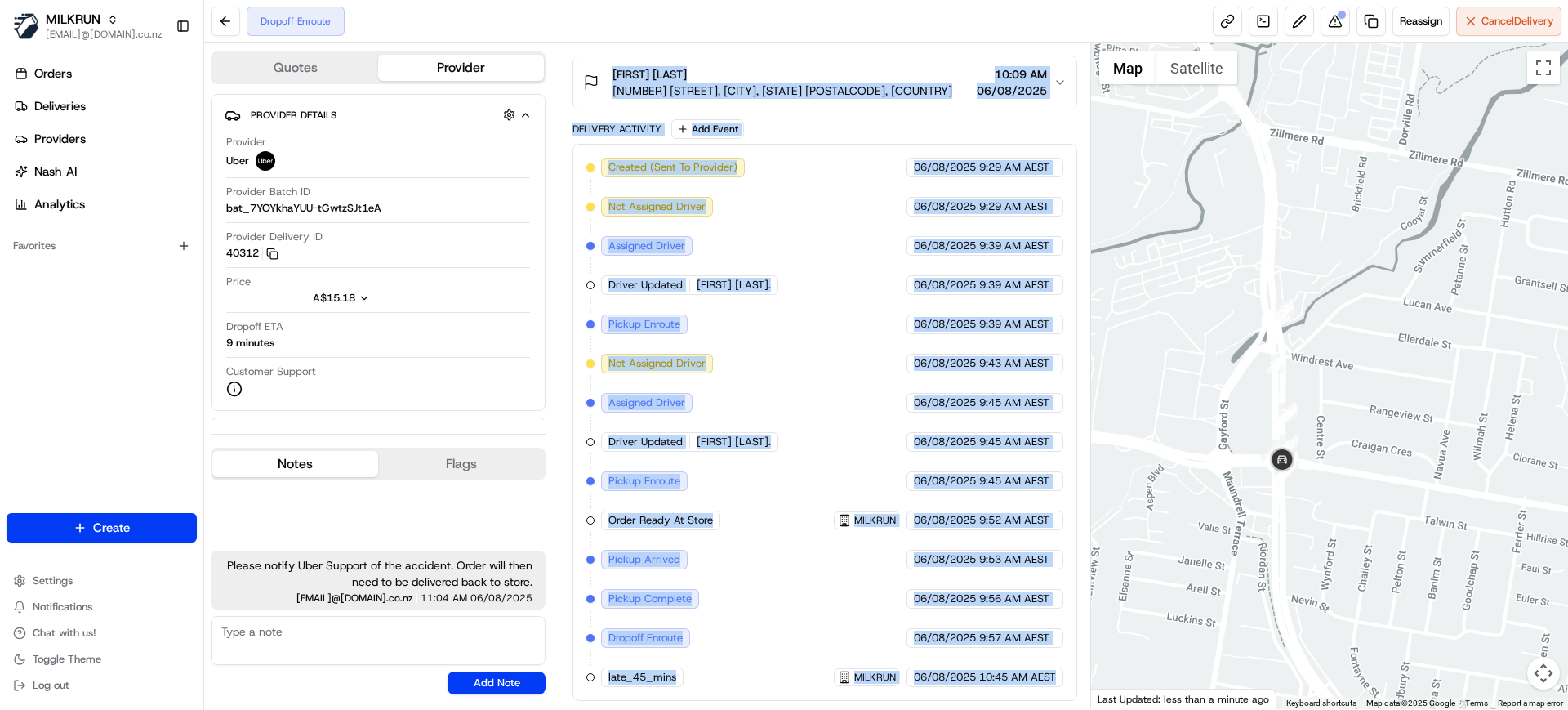 drag, startPoint x: 601, startPoint y: 368, endPoint x: 1059, endPoint y: 703, distance: 567.4407 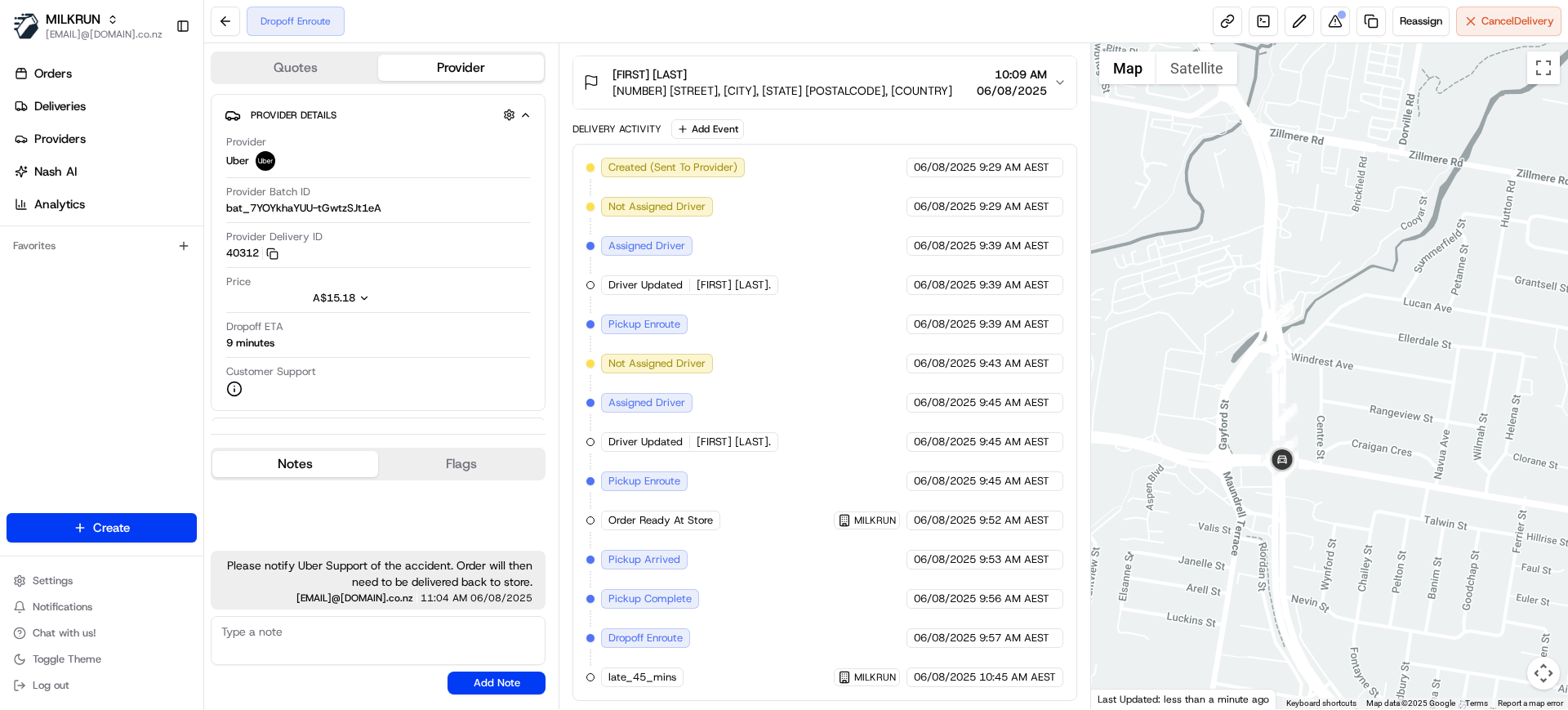 click on "Summary 8490786 Created:   [DATE] [TIME] Strategy:   Dynamic - (DD + Uber) (dss_cPCnzd) 1   Pickup 1   Dropoff 6.9 km Created via Automation Related Deliveries   (1) delivery has_bag_count Package Details N/A AU$ 105.21 Items Details Package Items ( 1 ) Location Details Woolworths Metro AU - Rode Road Store Manager 8369 [NUMBER] [STREET], [CITY], [STATE] [POSTALCODE], [COUNTRY] [TIME] [DATE]  [FIRST] [LAST] [NUMBER] [STREET], [CITY], [STATE] [POSTALCODE], [COUNTRY] [TIME] [DATE] Delivery Activity Add Event Created (Sent To Provider) Uber [DATE] [TIME] AEST Not Assigned Driver Uber [DATE] [TIME] AEST Assigned Driver Uber [DATE] [TIME] AEST Driver Updated [FIRST] [LAST]. Uber [DATE] [TIME] AEST Pickup Enroute Uber [DATE] [TIME] AEST Not Assigned Driver Uber [DATE] [TIME] AEST Assigned Driver Uber [DATE] [TIME] AEST Driver Updated [FIRST] [LAST]. Uber [DATE] [TIME] AEST Pickup Enroute Uber [DATE] [TIME] AEST Order Ready At Store MILKRUN [DATE] [TIME] AEST Pickup Arrived Uber [DATE] [TIME] Uber Uber" at bounding box center [824, 376] 